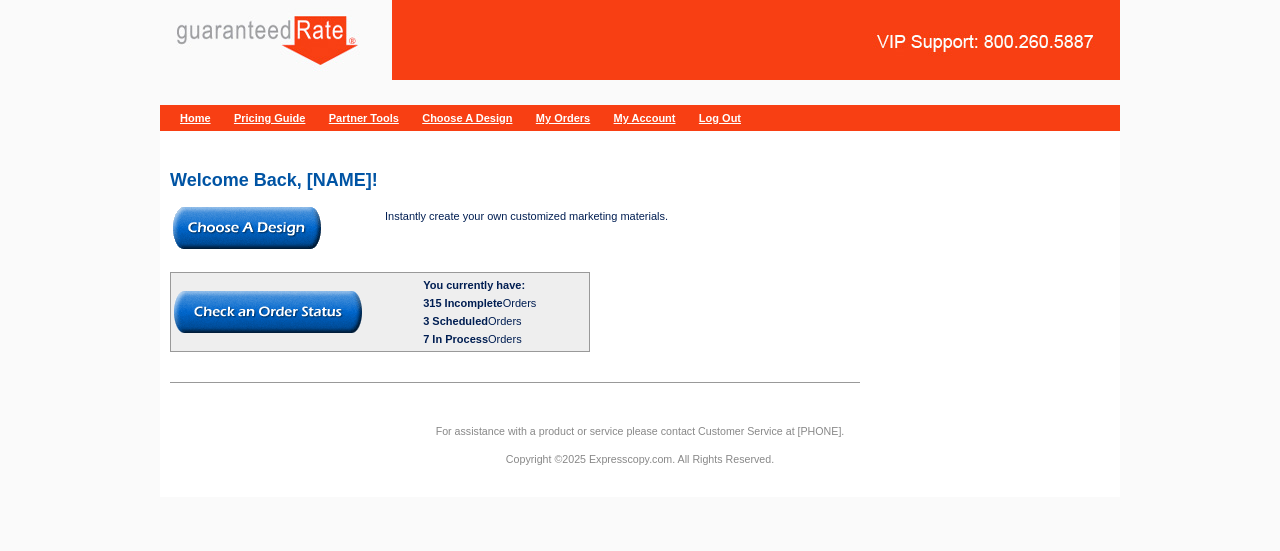 scroll, scrollTop: 0, scrollLeft: 0, axis: both 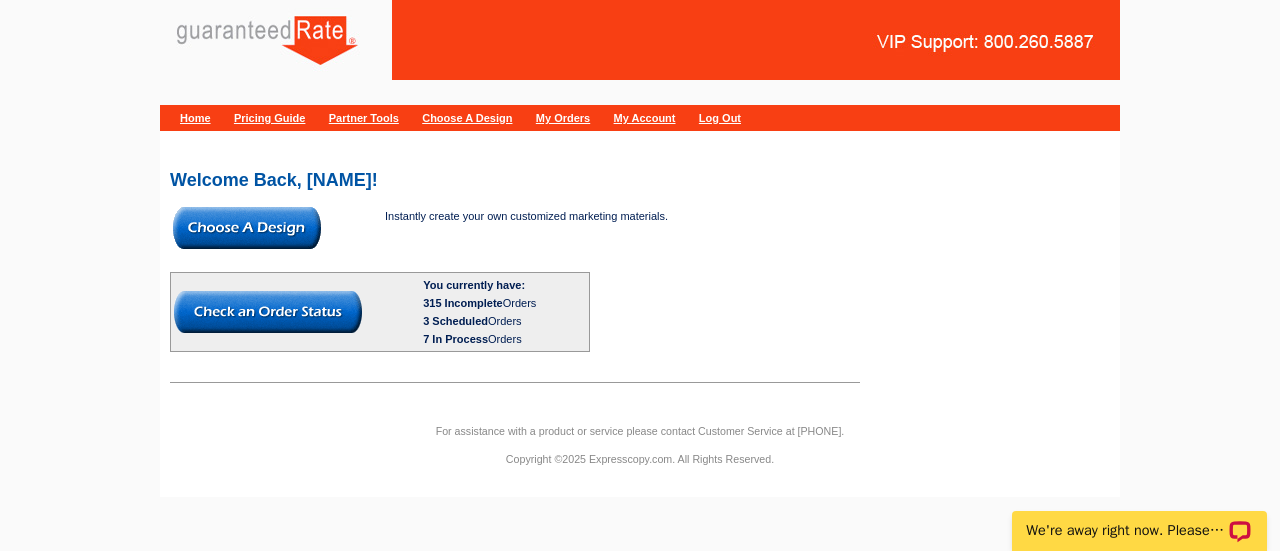 click at bounding box center (247, 228) 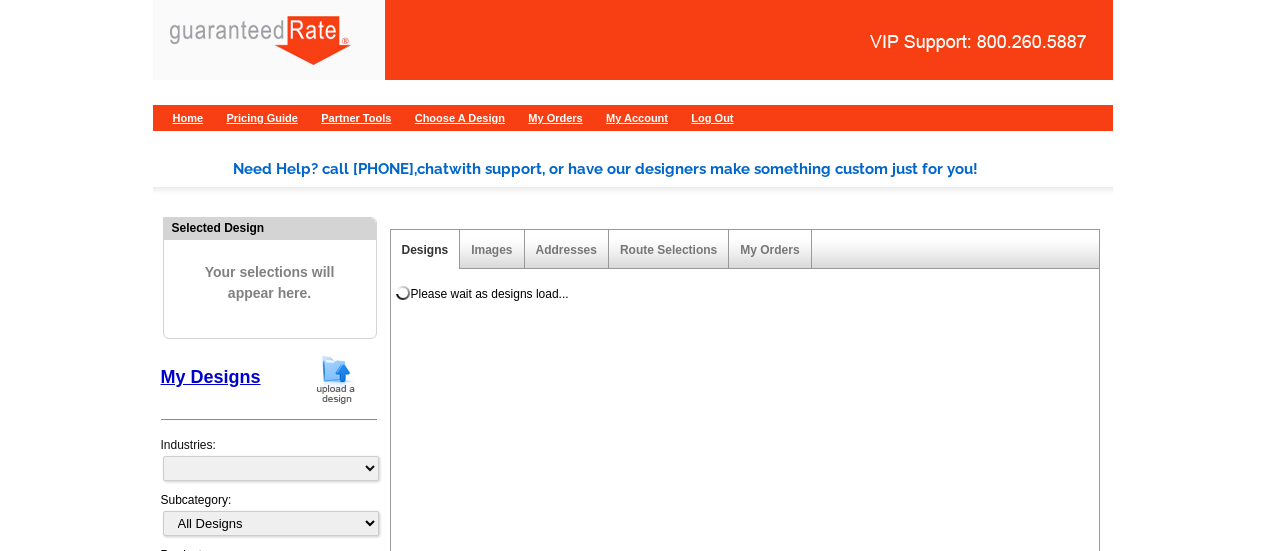 scroll, scrollTop: 0, scrollLeft: 0, axis: both 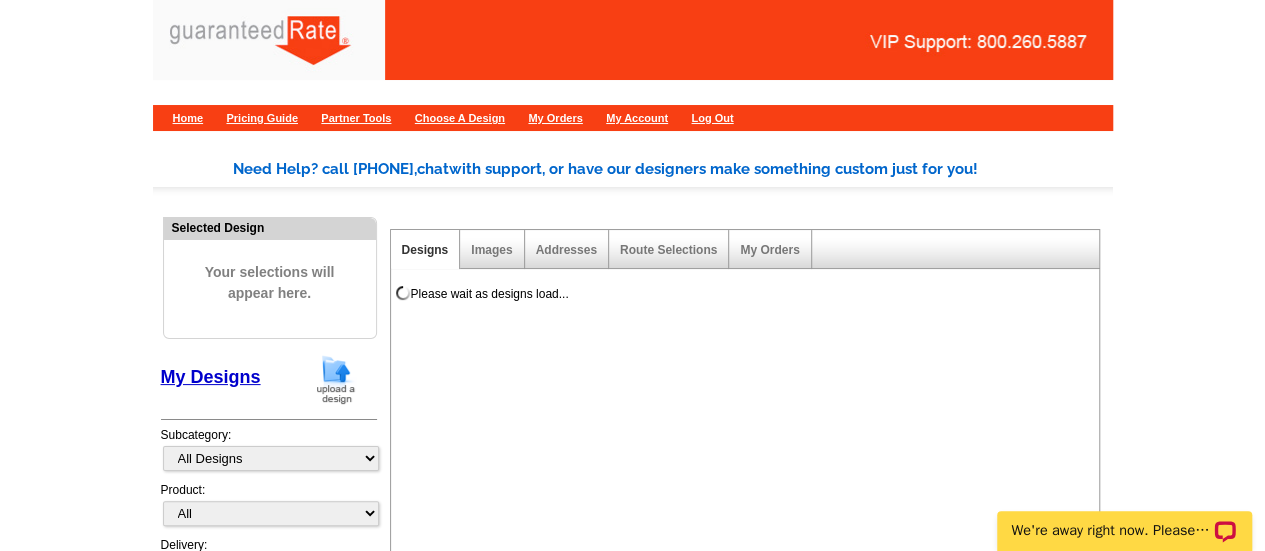 click at bounding box center [336, 379] 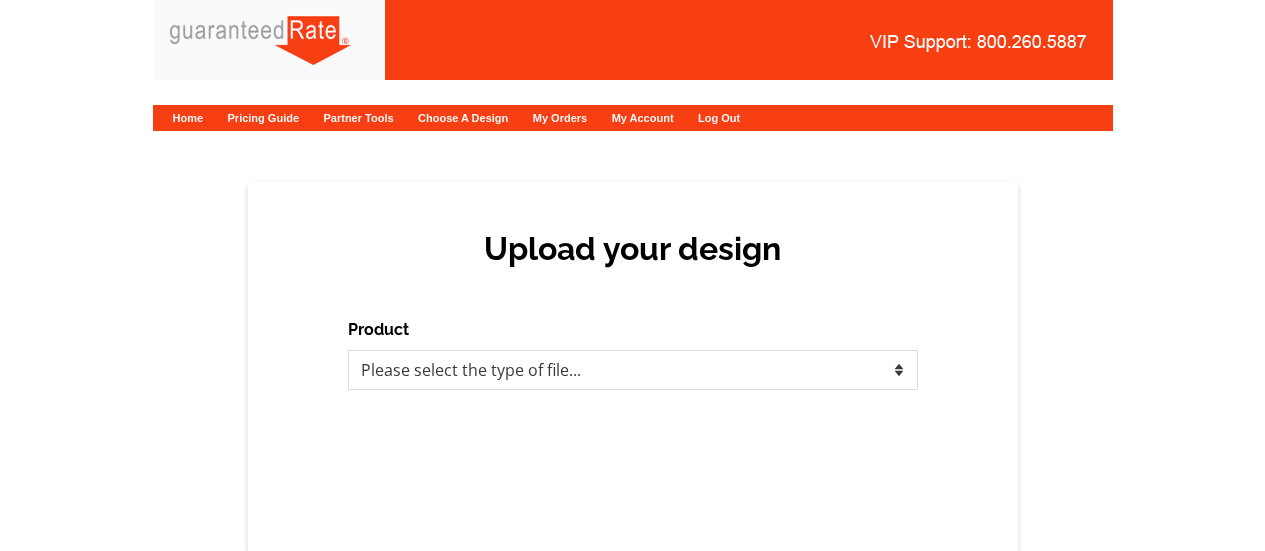 scroll, scrollTop: 0, scrollLeft: 0, axis: both 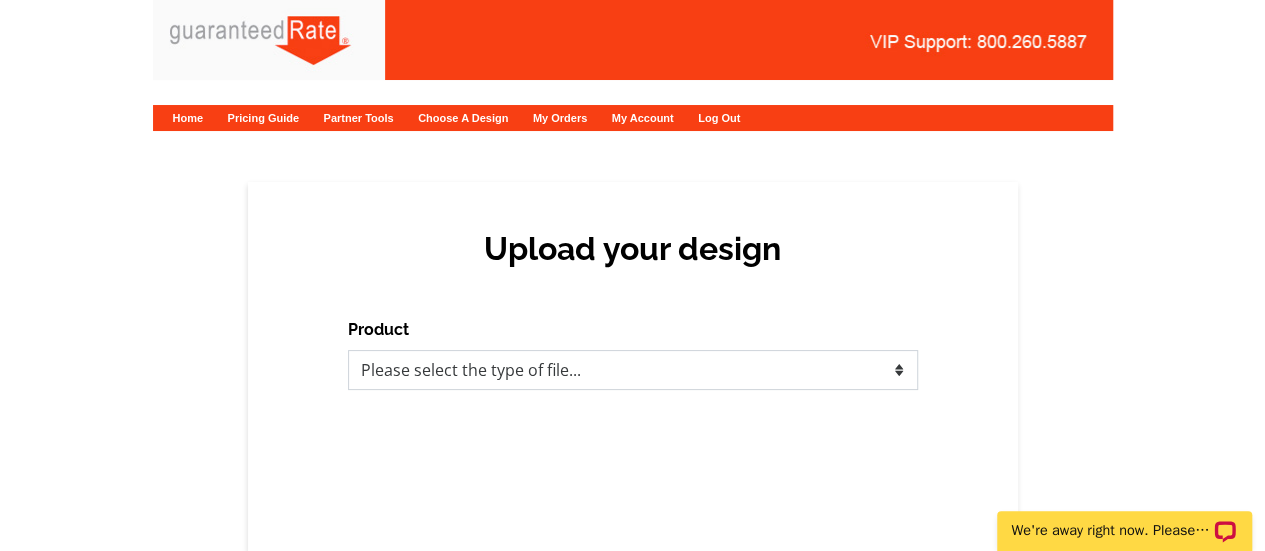 click on "Please select the type of file...
Postcards
Calendars
Business Cards
Letters and flyers
Greeting Cards" at bounding box center (633, 370) 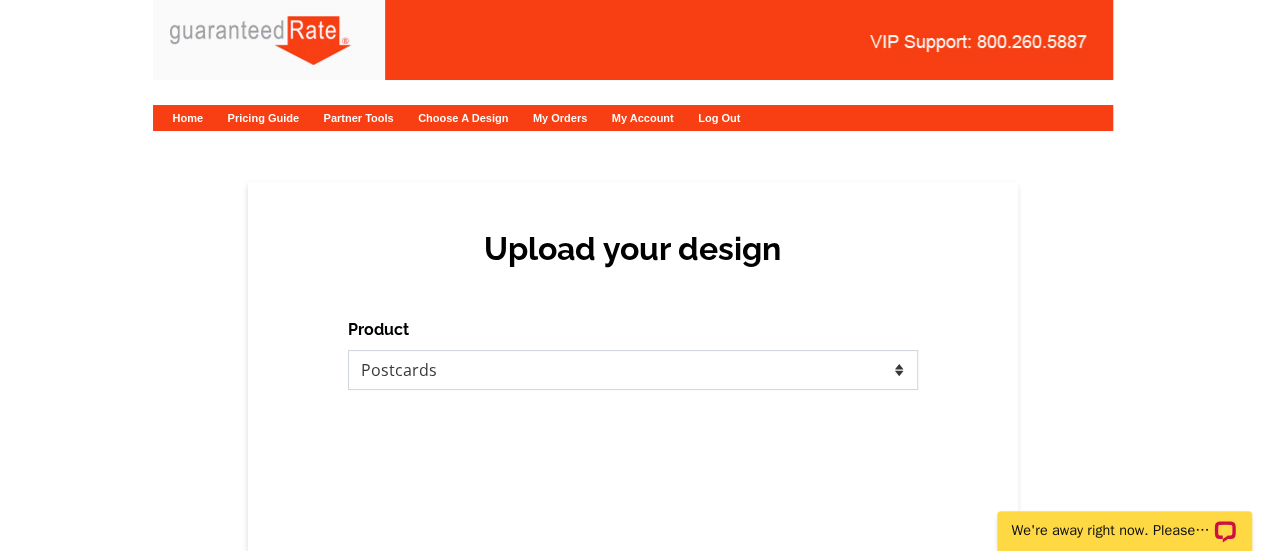 click on "Please select the type of file...
Postcards
Calendars
Business Cards
Letters and flyers
Greeting Cards" at bounding box center [633, 370] 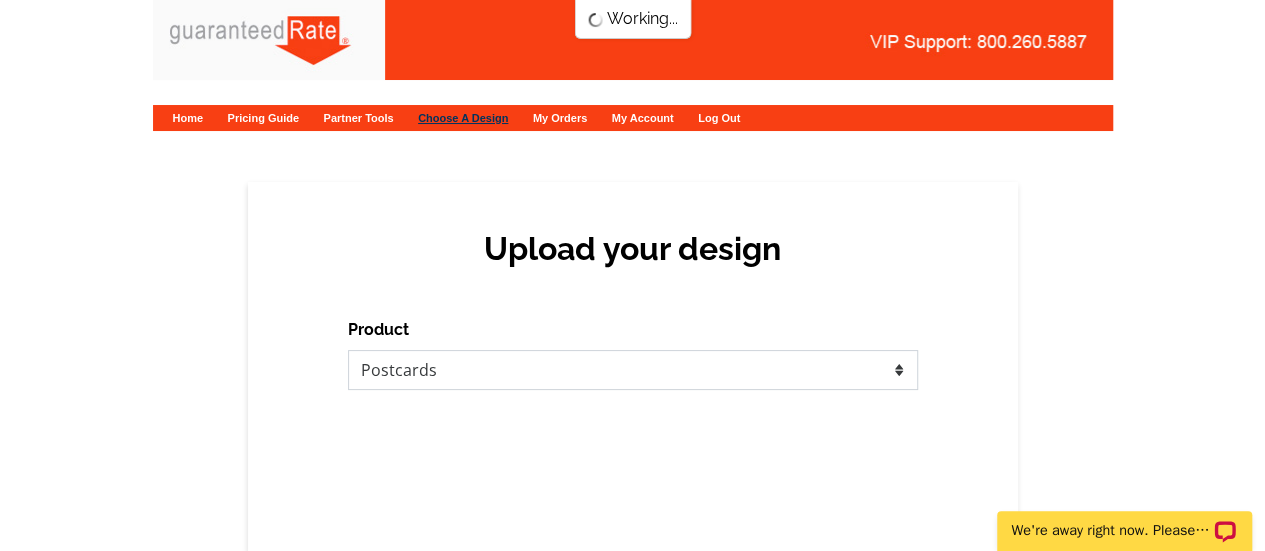 scroll, scrollTop: 0, scrollLeft: 0, axis: both 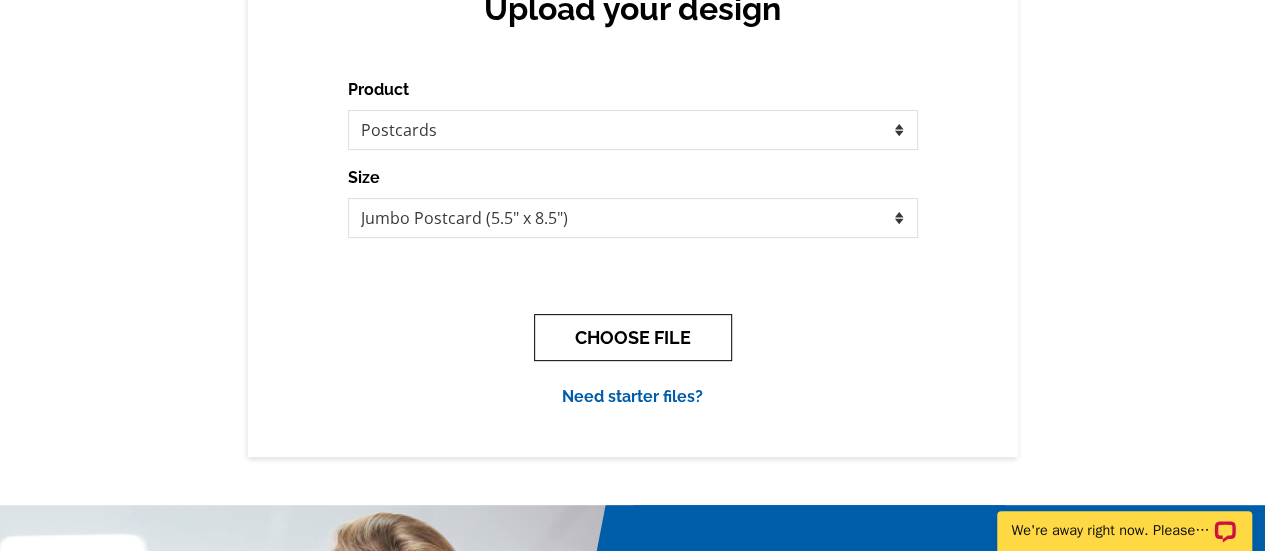 click on "CHOOSE FILE" at bounding box center (633, 337) 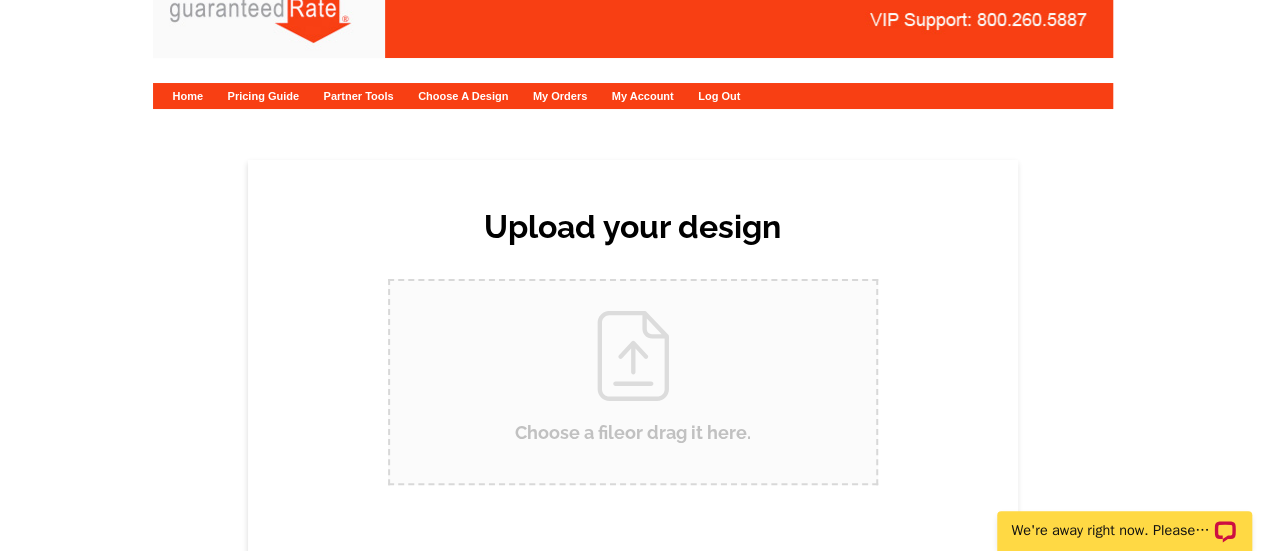 scroll, scrollTop: 0, scrollLeft: 0, axis: both 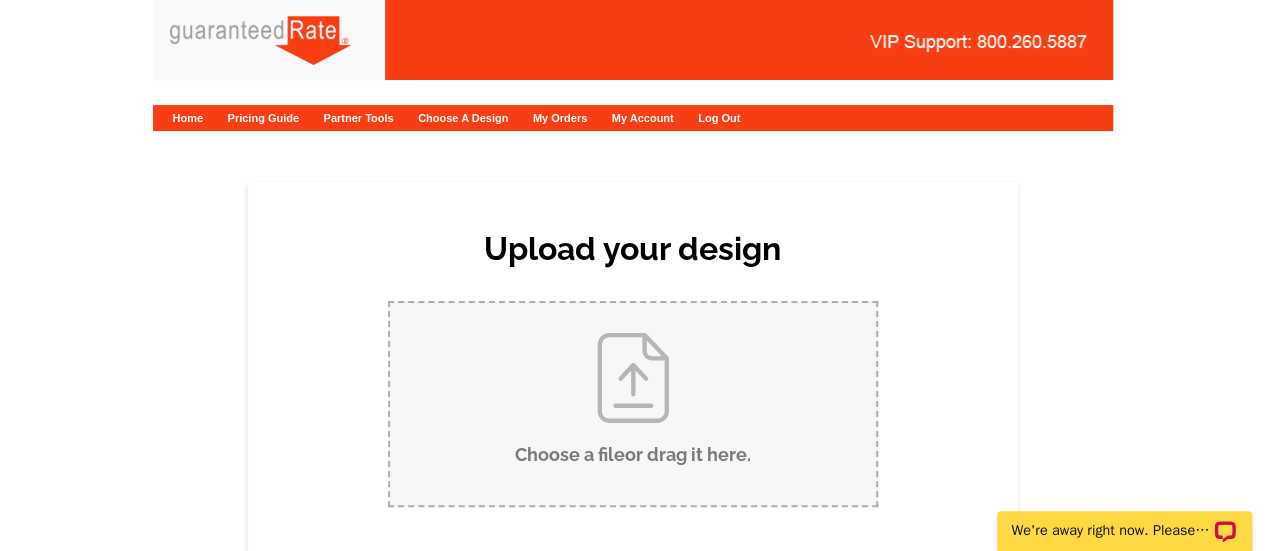 click on "Choose a file  or drag it here ." at bounding box center (633, 404) 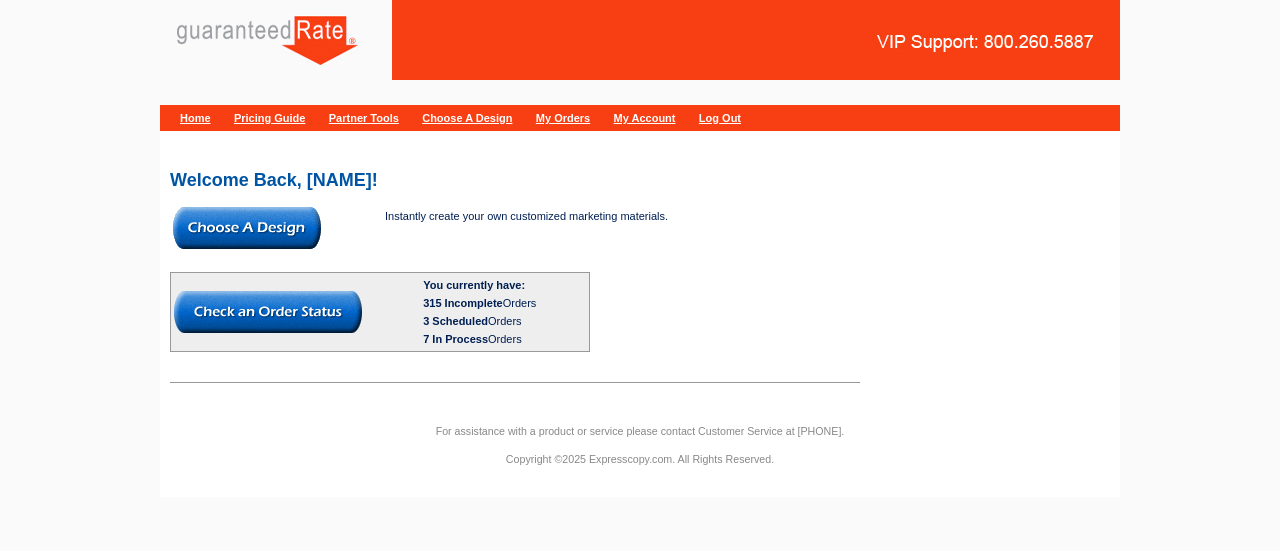 scroll, scrollTop: 0, scrollLeft: 0, axis: both 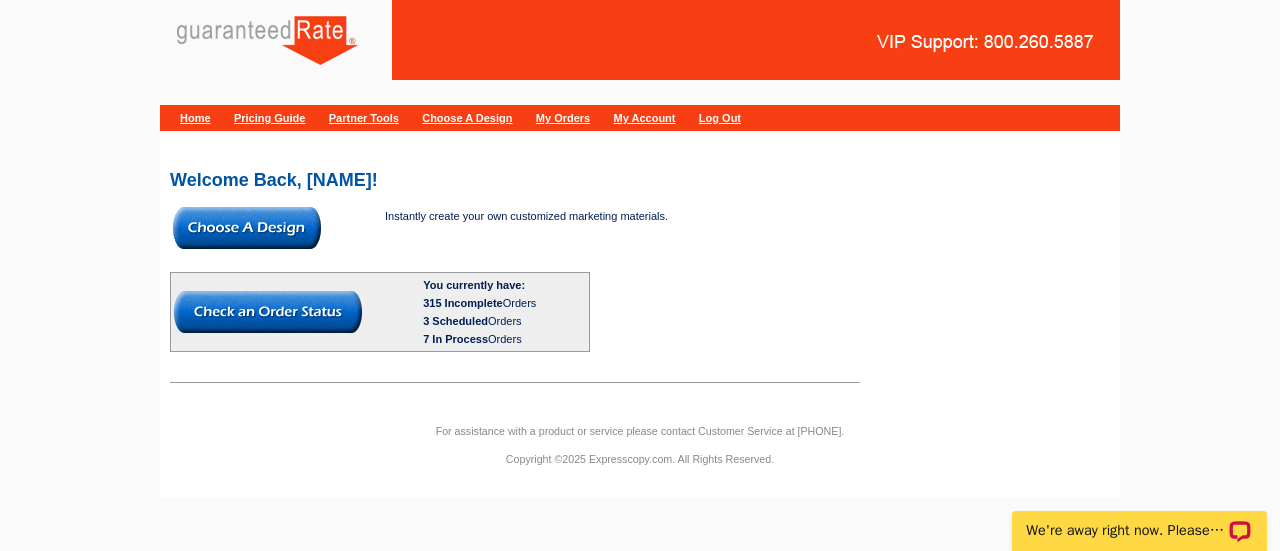 click at bounding box center (247, 228) 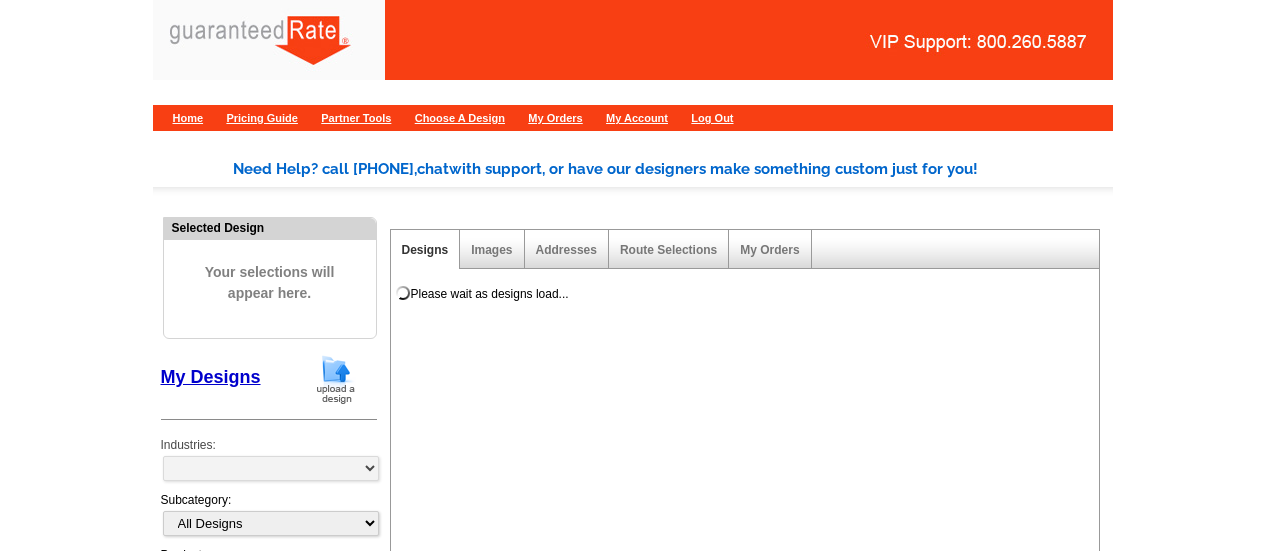 scroll, scrollTop: 0, scrollLeft: 0, axis: both 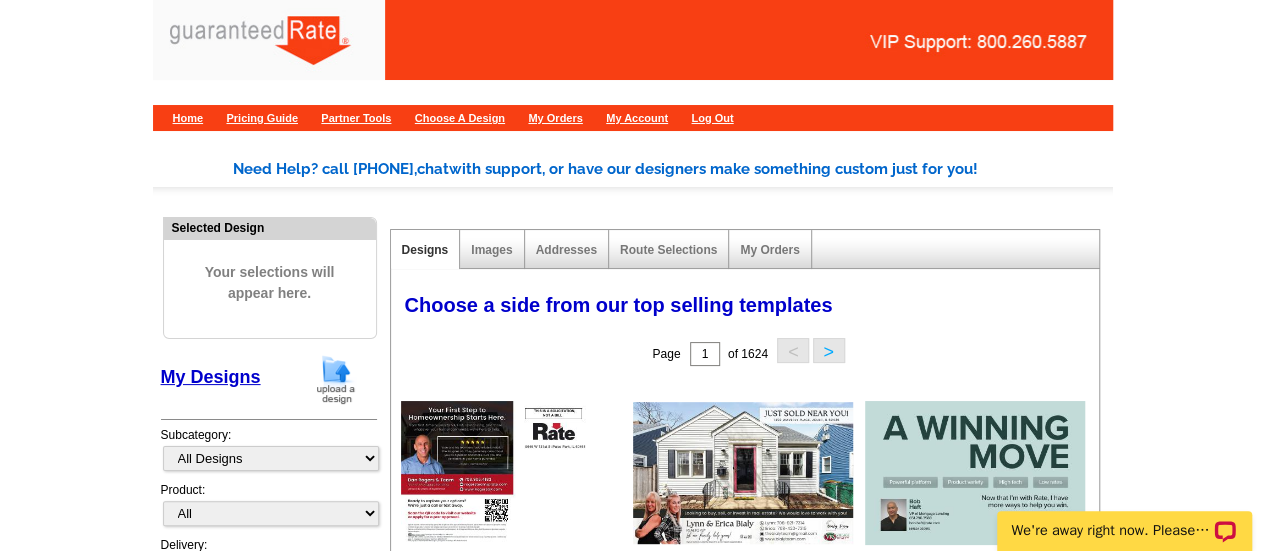 click at bounding box center [336, 379] 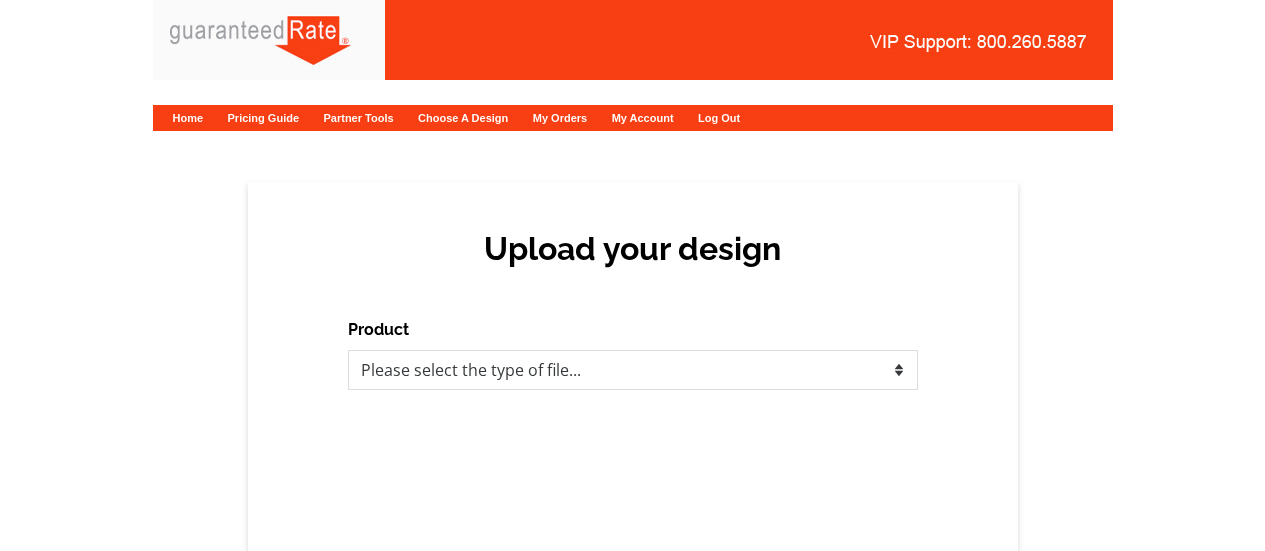 scroll, scrollTop: 0, scrollLeft: 0, axis: both 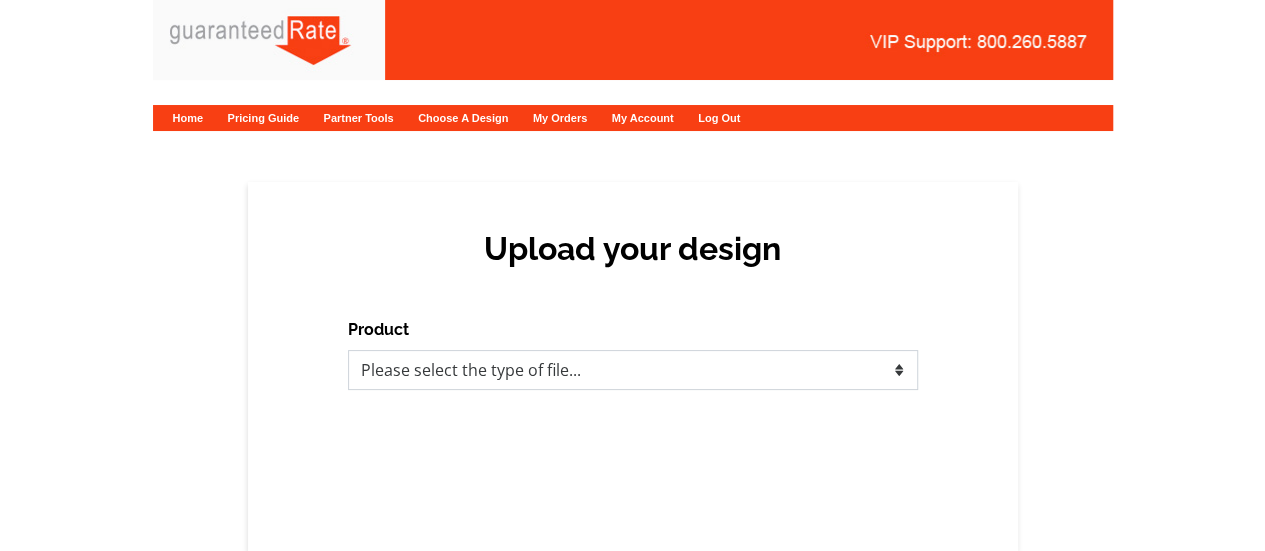 click on "Please select the type of file...
Postcards
Calendars
Business Cards
Letters and flyers
Greeting Cards" at bounding box center (633, 370) 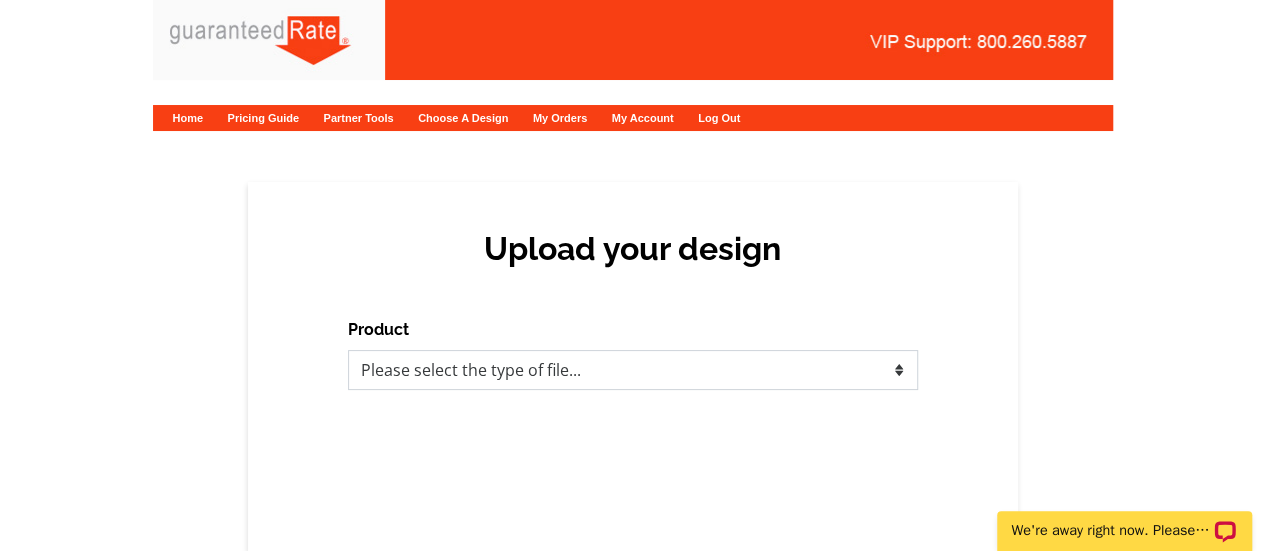 scroll, scrollTop: 0, scrollLeft: 0, axis: both 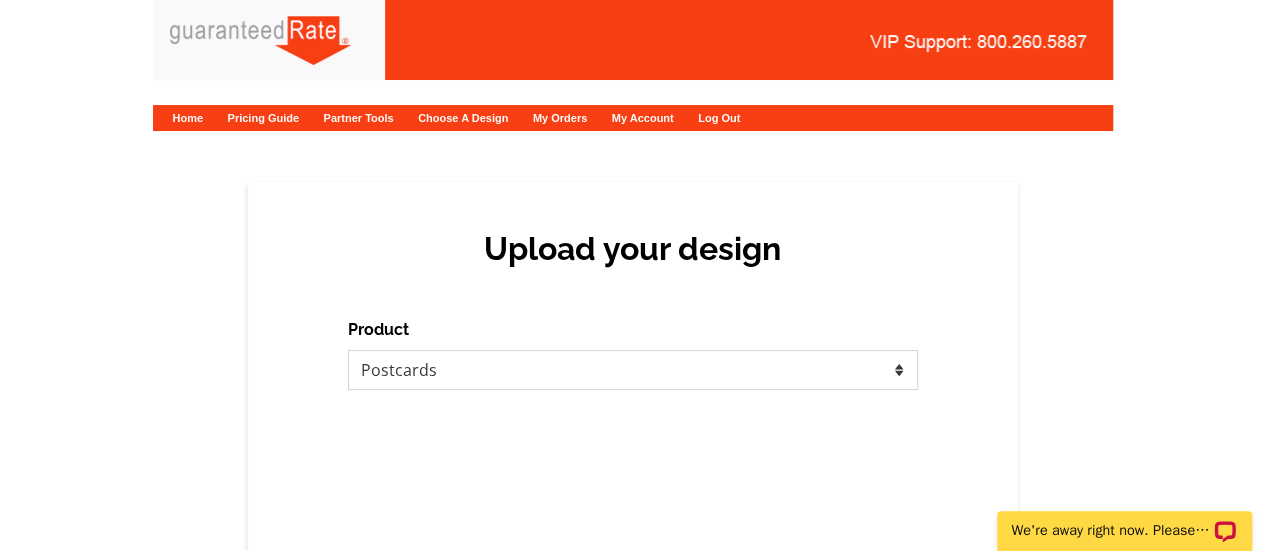 click on "Please select the type of file...
Postcards
Calendars
Business Cards
Letters and flyers
Greeting Cards" at bounding box center (633, 370) 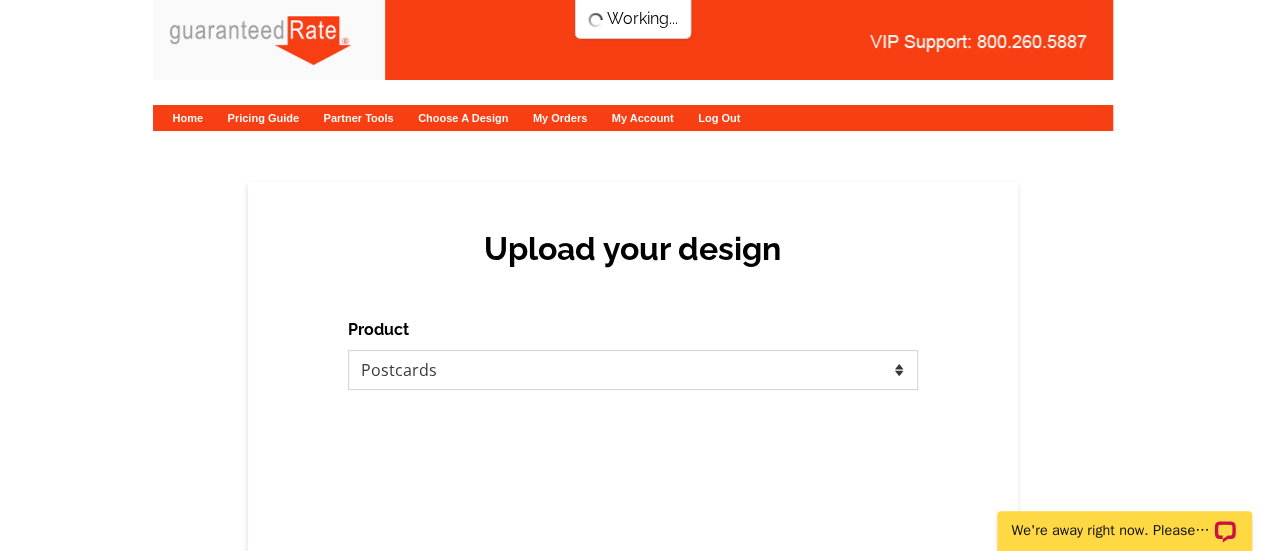 scroll, scrollTop: 0, scrollLeft: 0, axis: both 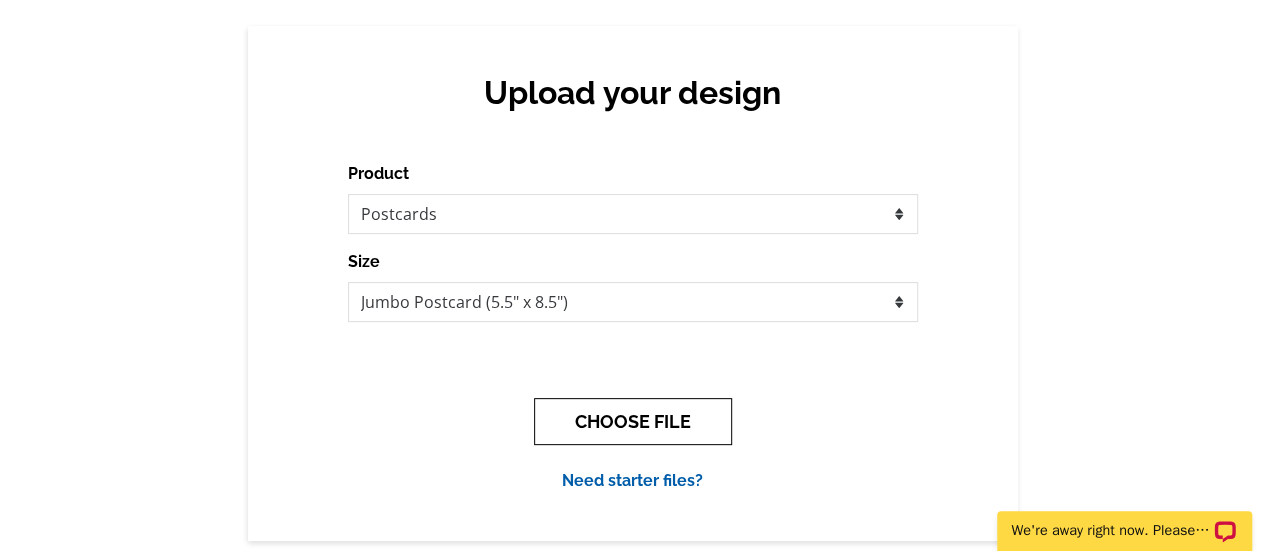click on "CHOOSE FILE" at bounding box center (633, 421) 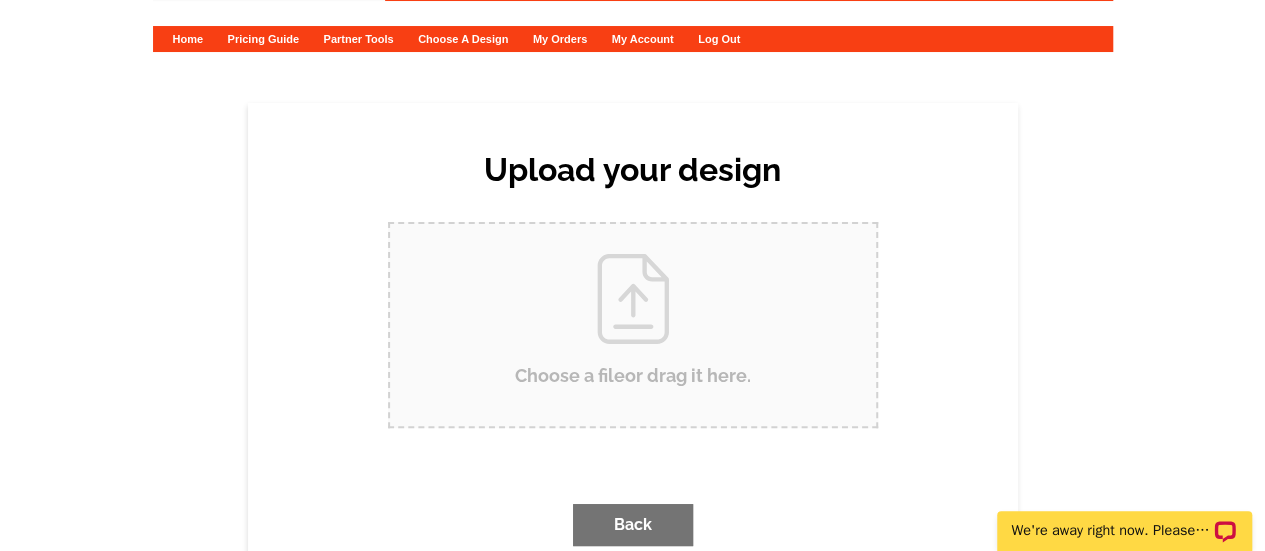 scroll, scrollTop: 0, scrollLeft: 0, axis: both 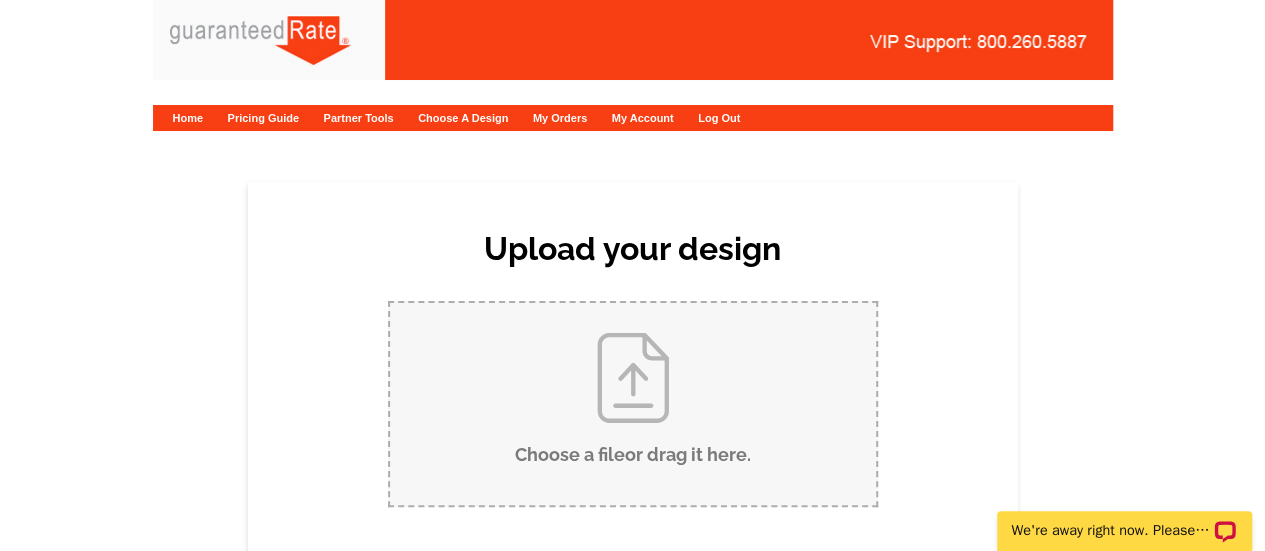 click on "Choose a file  or drag it here ." at bounding box center [633, 404] 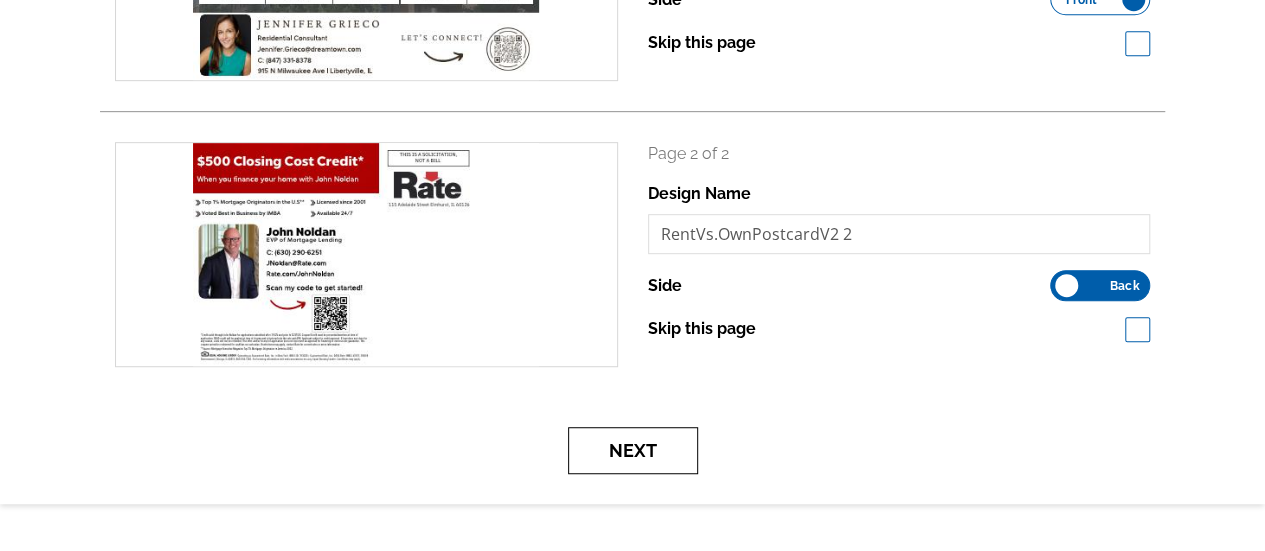 scroll, scrollTop: 472, scrollLeft: 0, axis: vertical 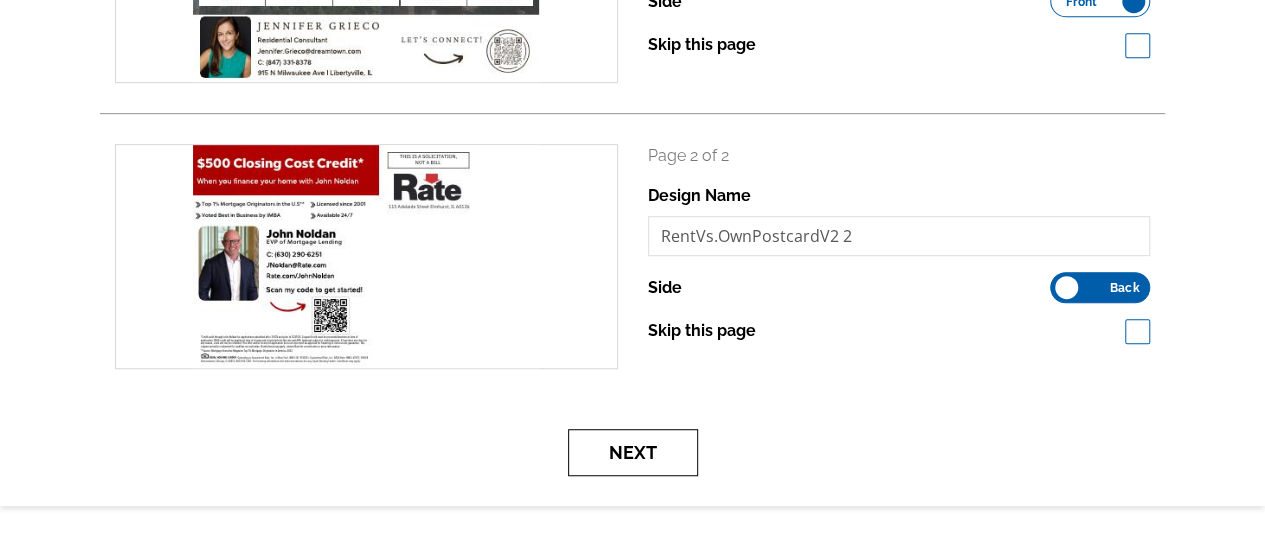 click on "Next" at bounding box center [633, 452] 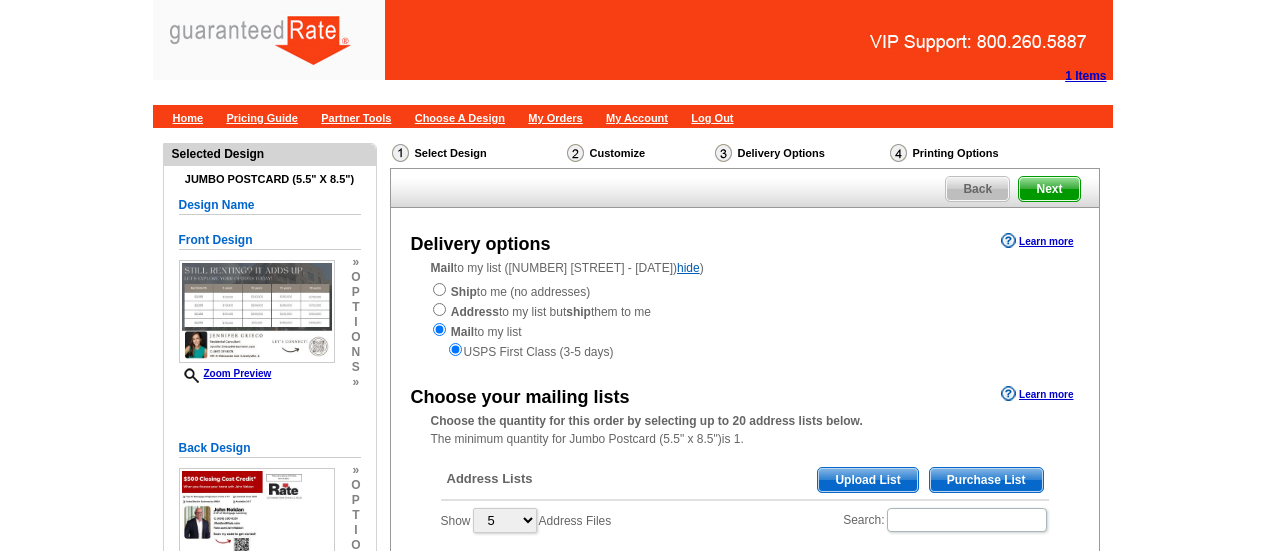 scroll, scrollTop: 0, scrollLeft: 0, axis: both 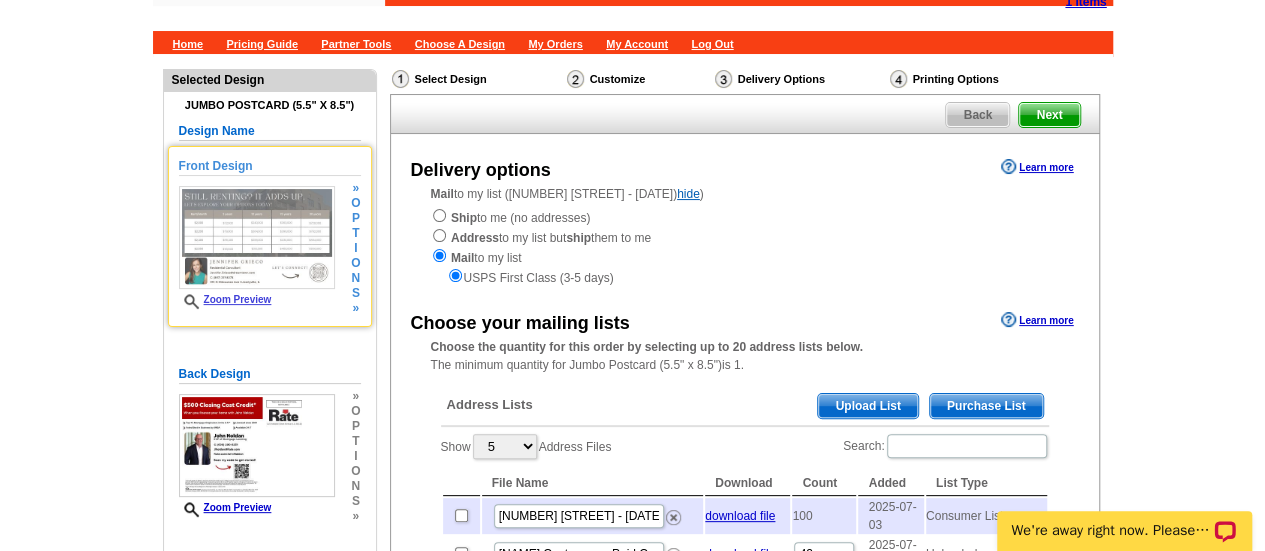click at bounding box center [257, 237] 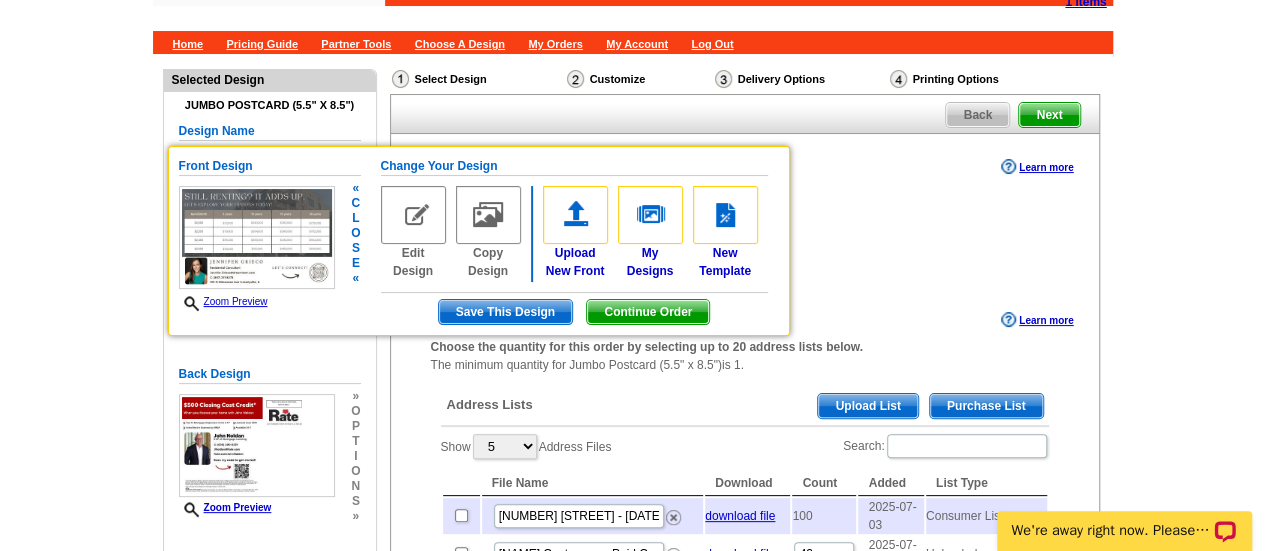 click on "Zoom Preview" at bounding box center (223, 301) 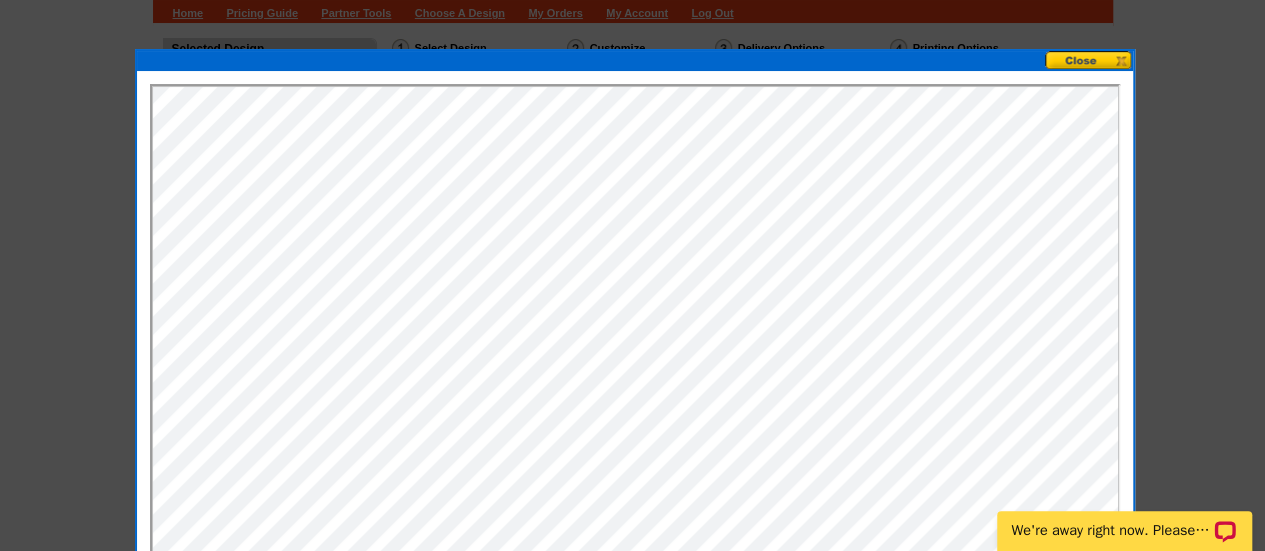 scroll, scrollTop: 106, scrollLeft: 0, axis: vertical 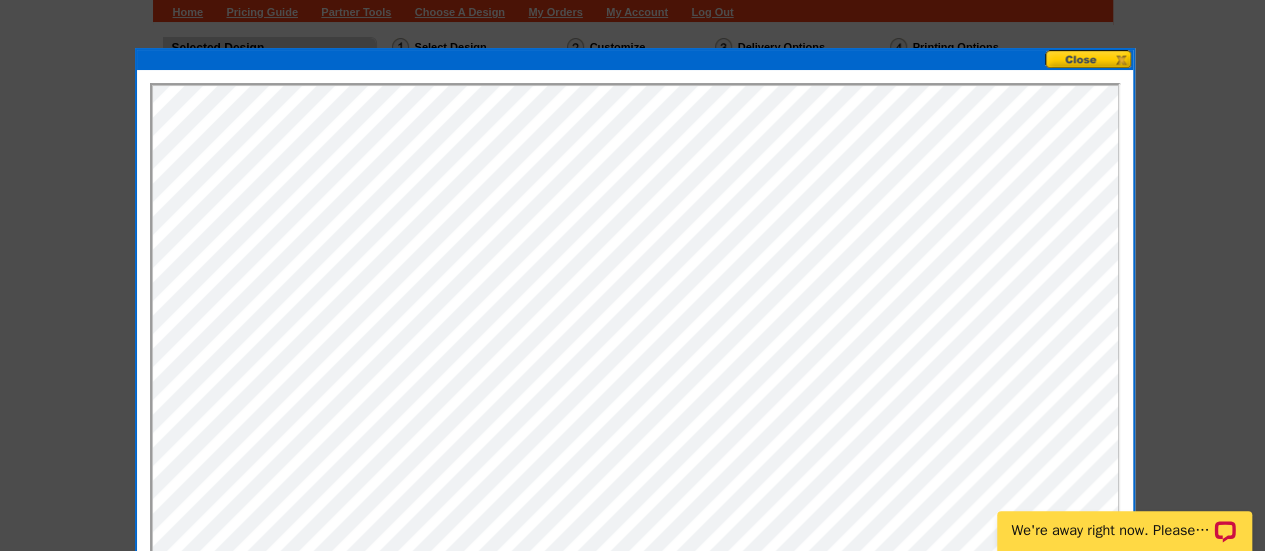 click at bounding box center (635, 333) 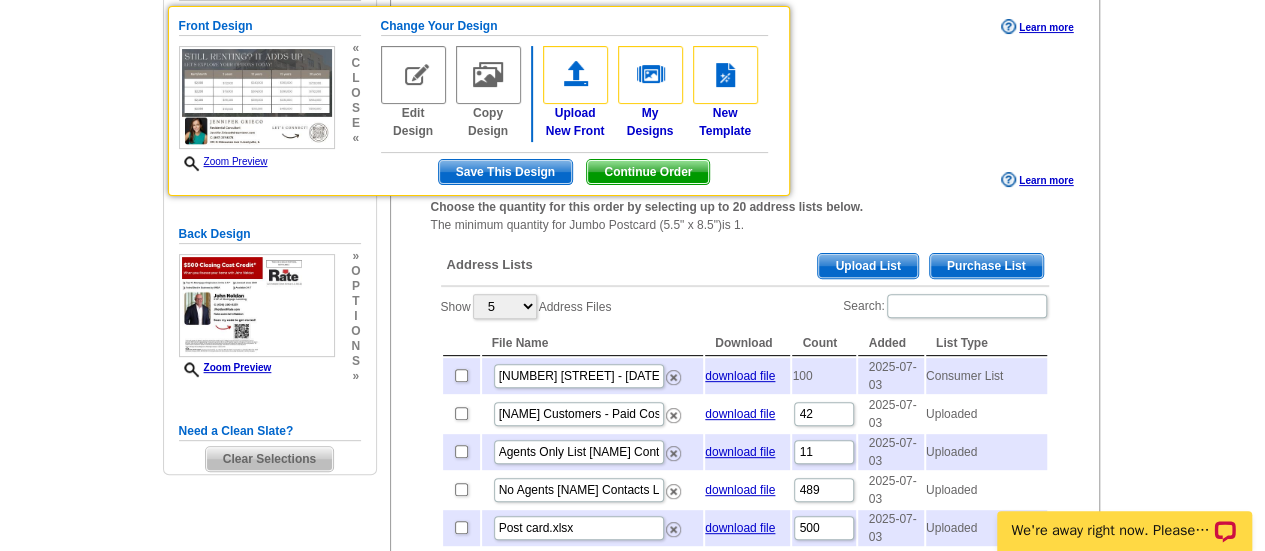 scroll, scrollTop: 210, scrollLeft: 0, axis: vertical 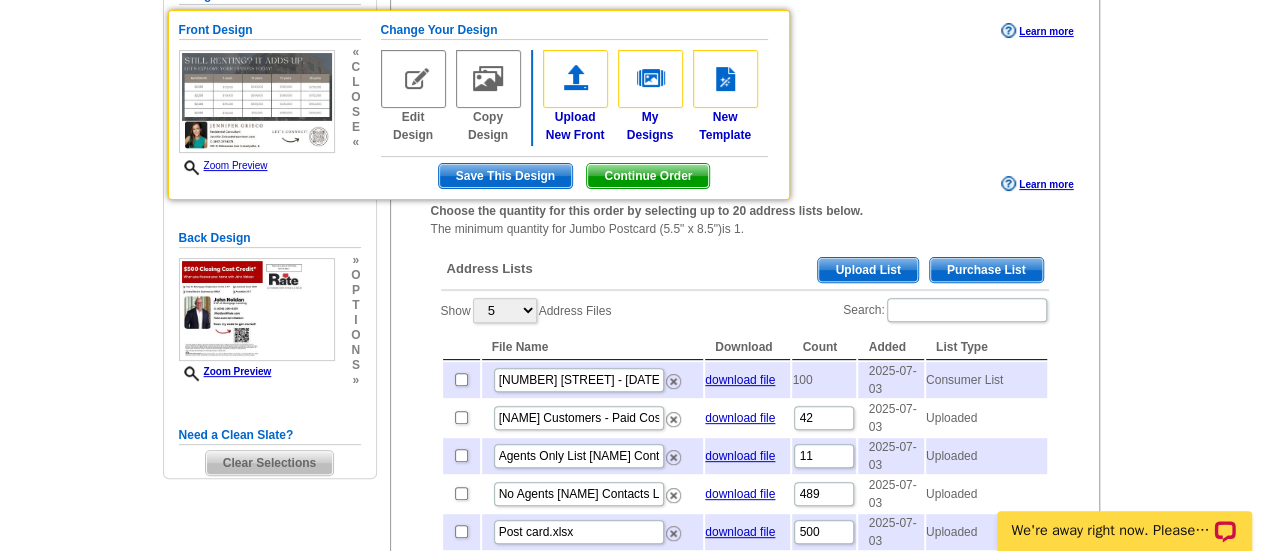 click on "Show  5 10 25 50 100  Address Files Search:  File Name Download Count Added List Type 1403 Waverly Place - Jul 03 download file 100 2025-07-03 Consumer List Bob Haft Customers - Paid Cost.xlsx download file 42 2025-07-03 Uploaded Agents Only List Bob Haft Contacts.xlsx download file 11 2025-07-03 Uploaded No Agents Bob Haft Contacts List.xlsx download file 489 2025-07-03 Uploaded Post card.xlsx download file 500 2025-07-03 Uploaded First Previous 1 2 3 4 5 Next Last" at bounding box center [745, 424] 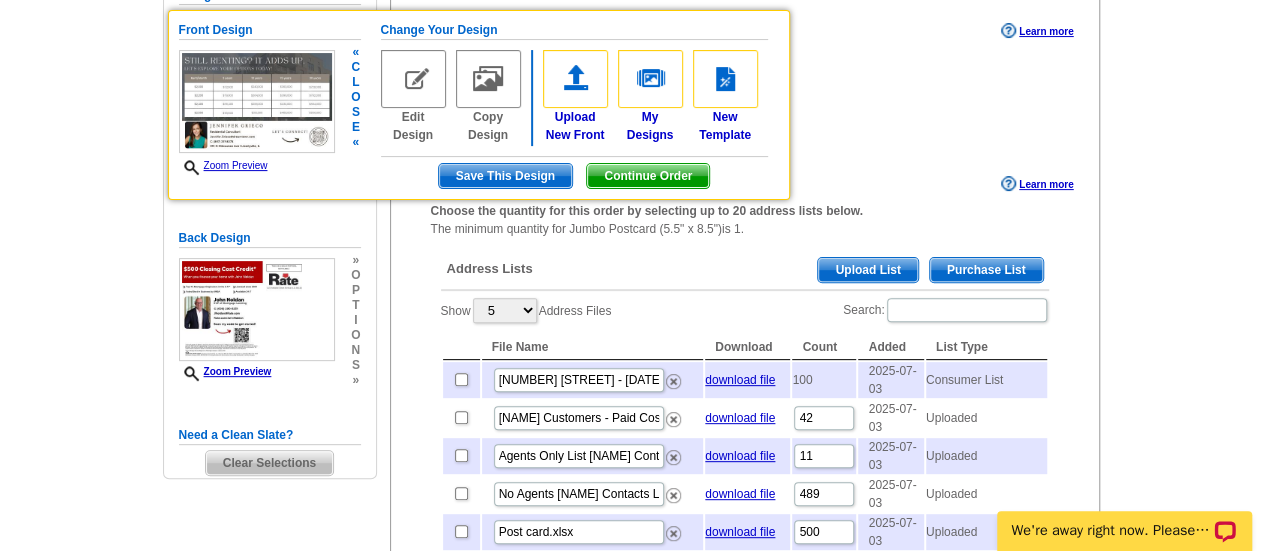 click on "Continue Order" at bounding box center (648, 176) 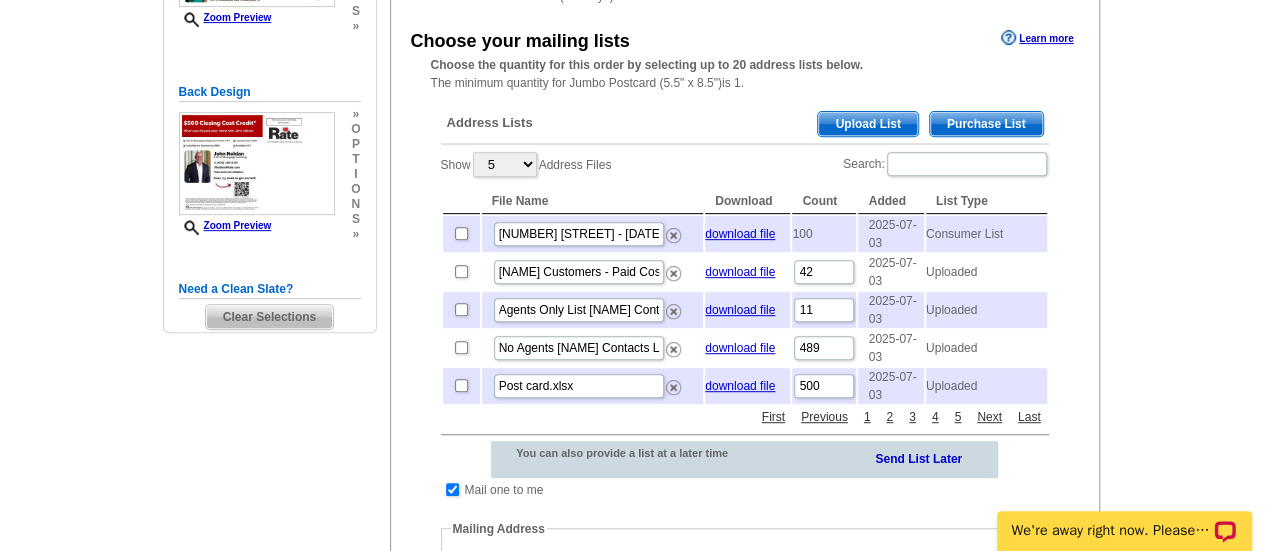 scroll, scrollTop: 358, scrollLeft: 0, axis: vertical 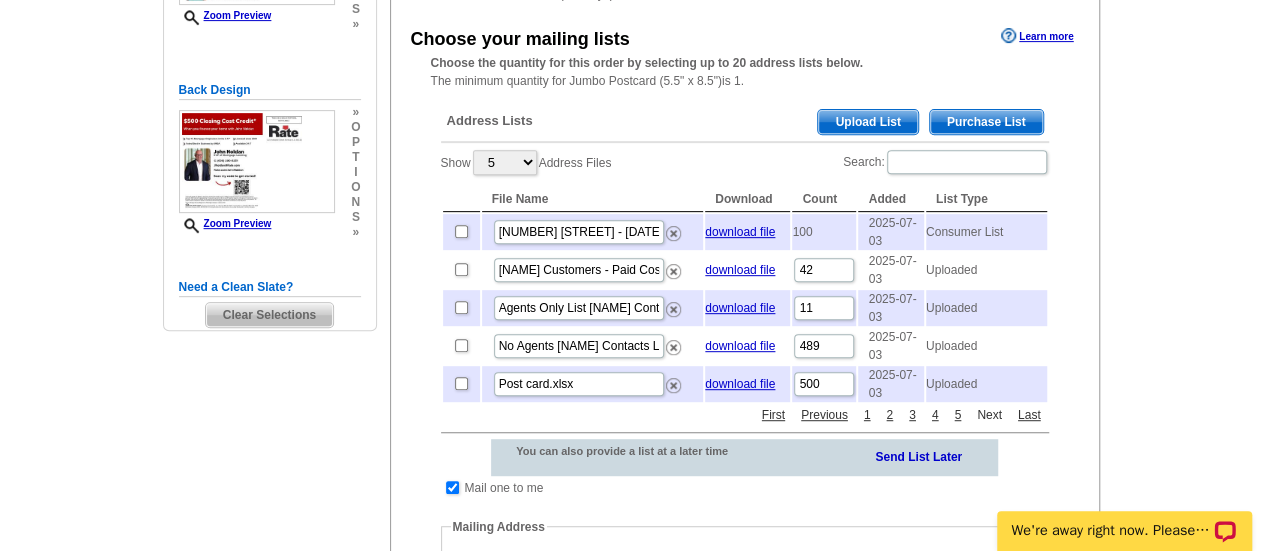 click on "Next" at bounding box center [989, 415] 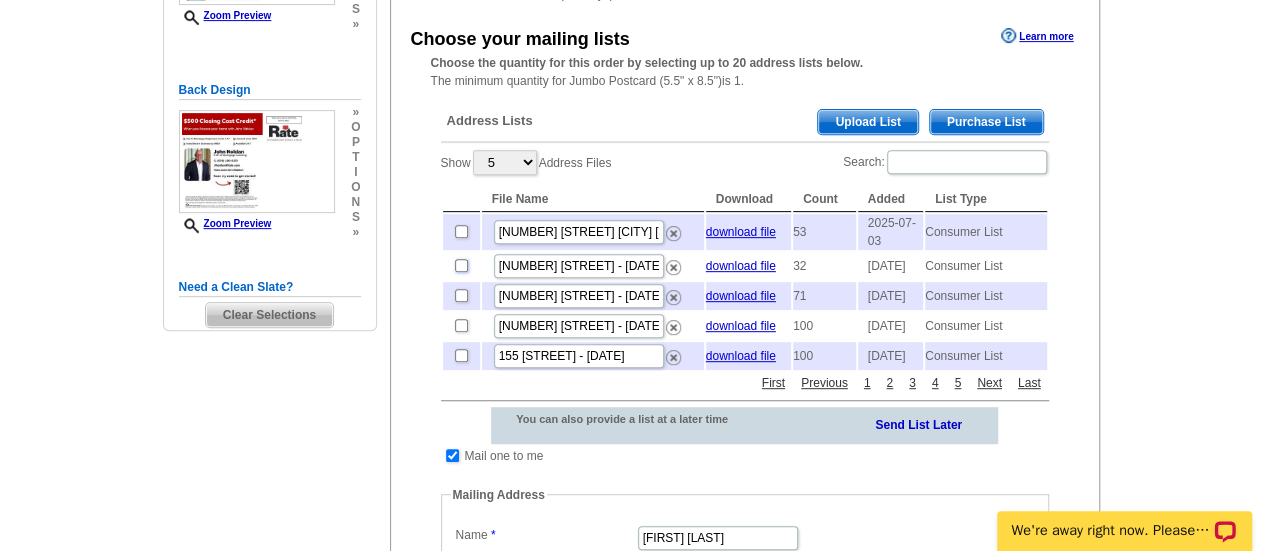 click at bounding box center [461, 265] 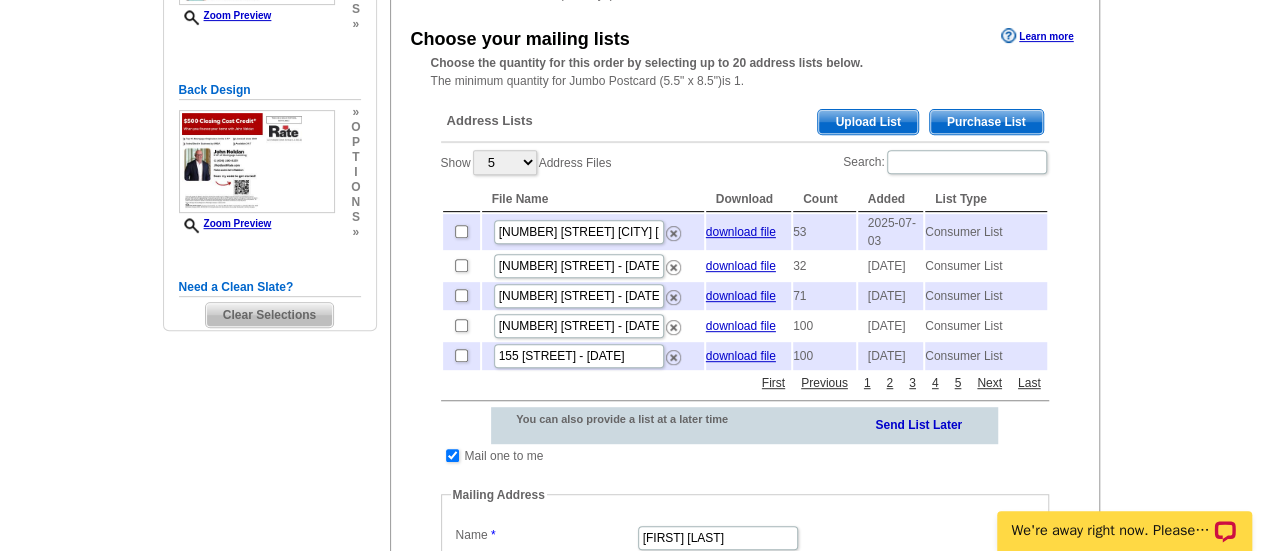 checkbox on "true" 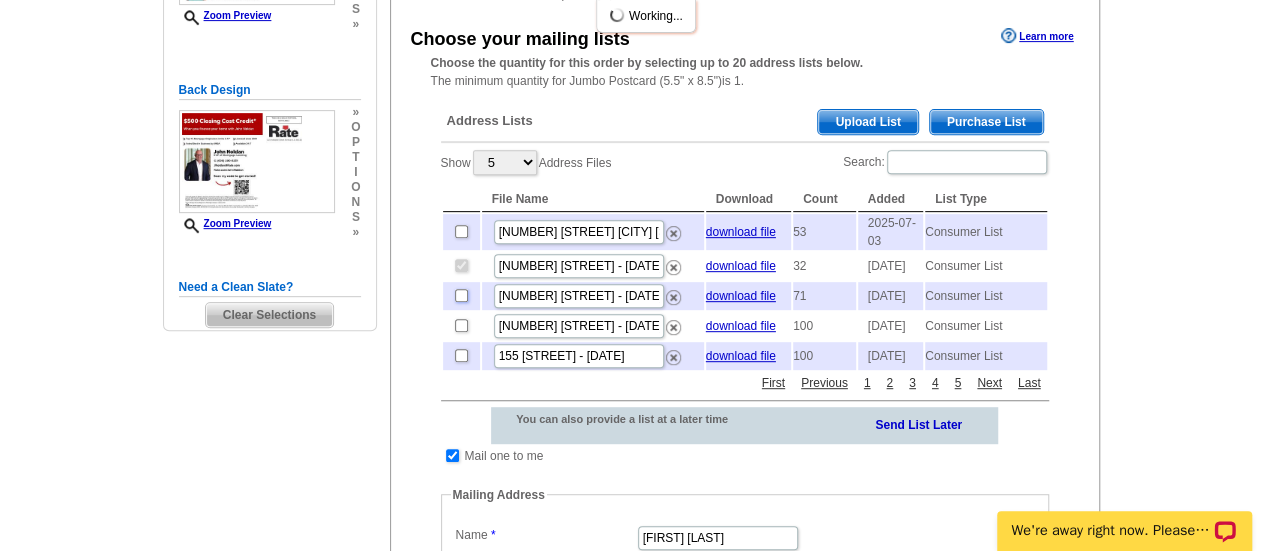 click at bounding box center (461, 295) 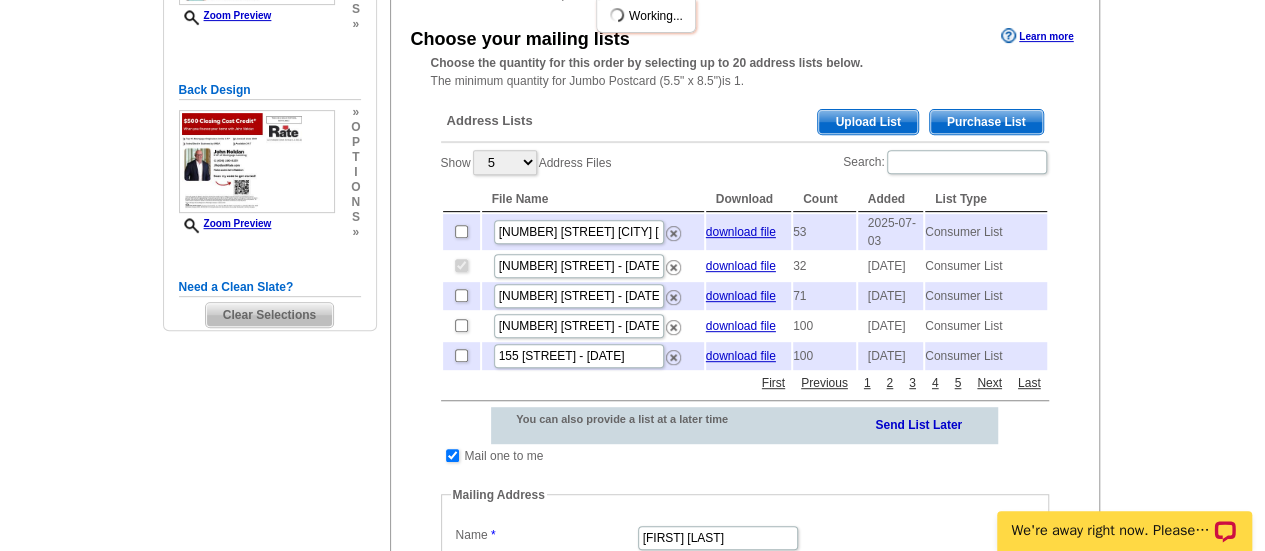 checkbox on "true" 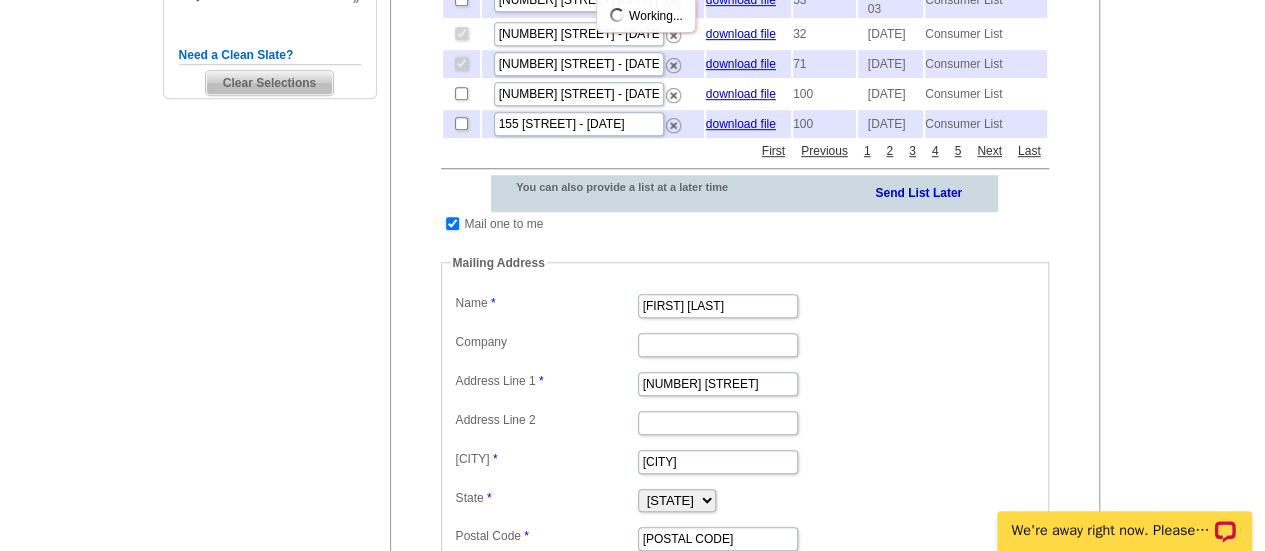 scroll, scrollTop: 589, scrollLeft: 0, axis: vertical 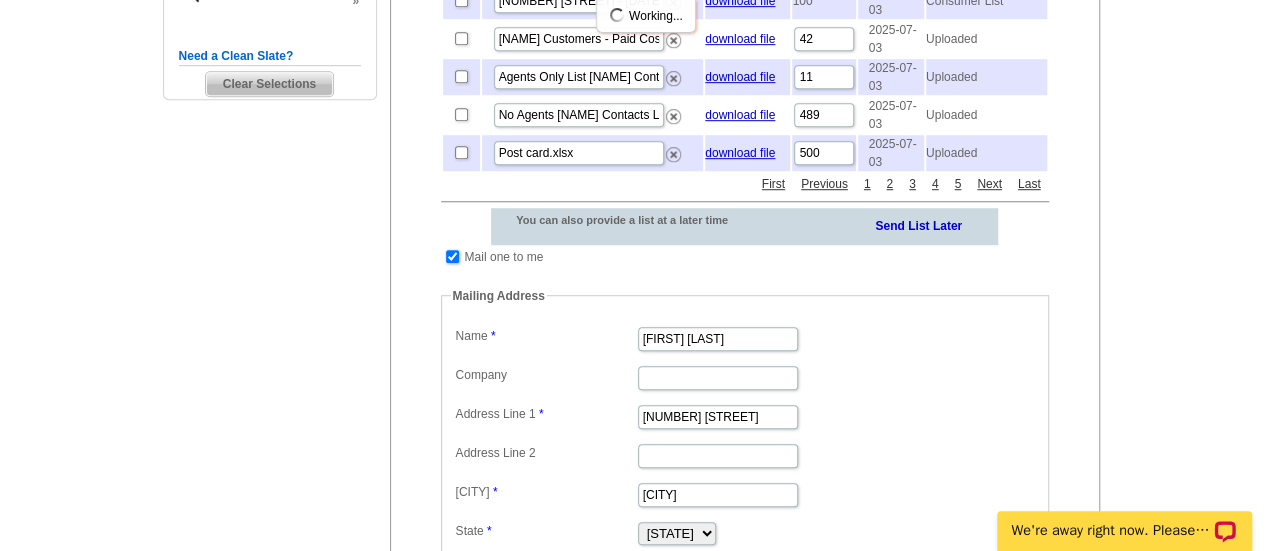 click at bounding box center (452, 256) 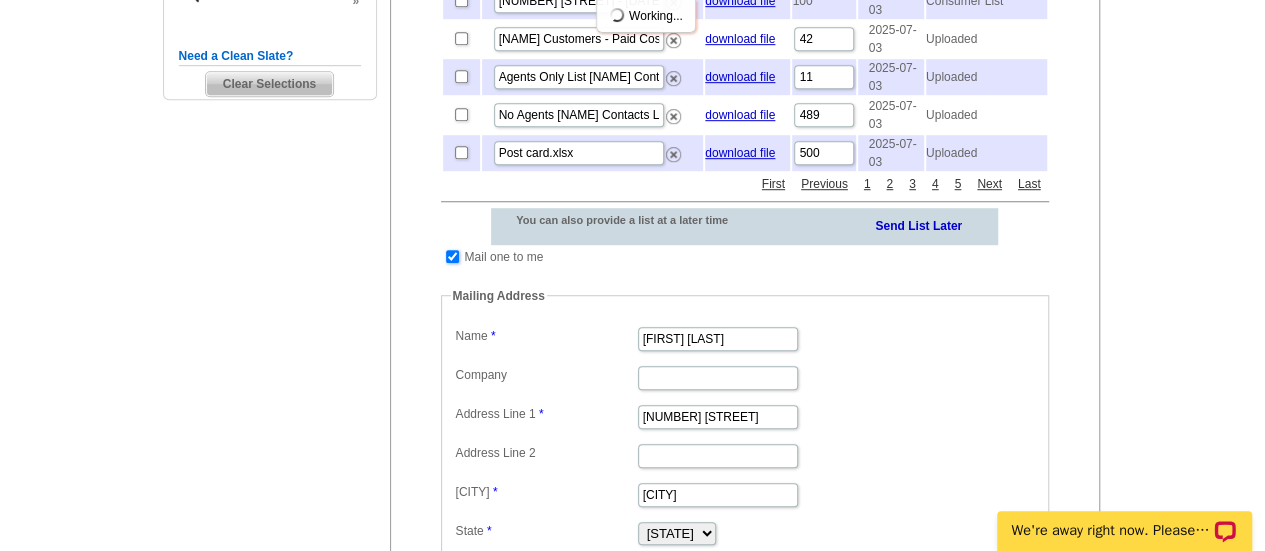 checkbox on "false" 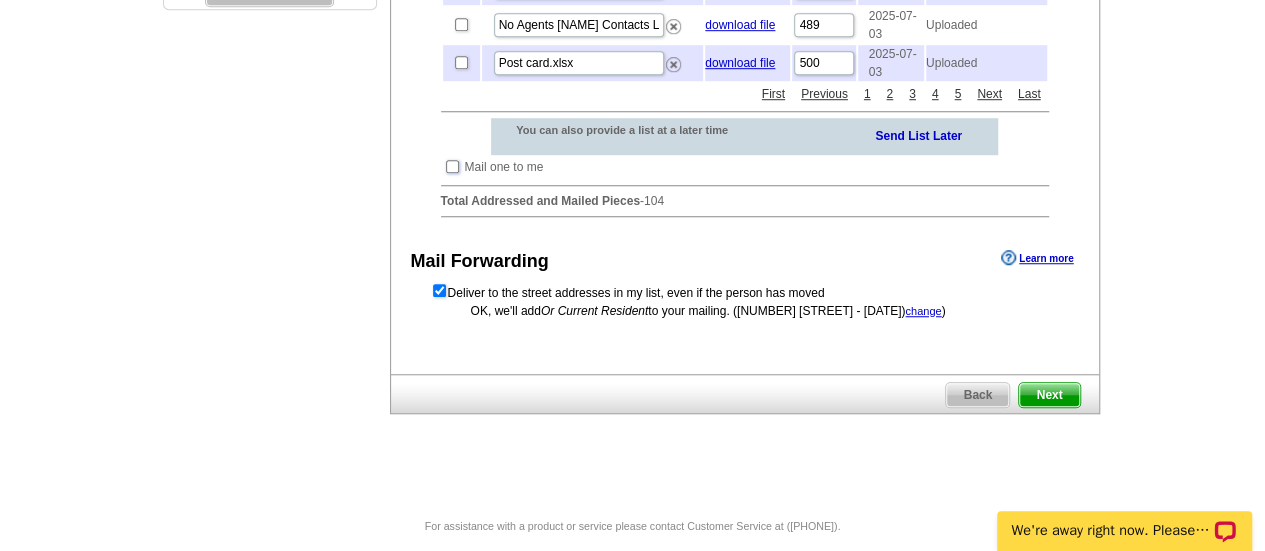 scroll, scrollTop: 677, scrollLeft: 0, axis: vertical 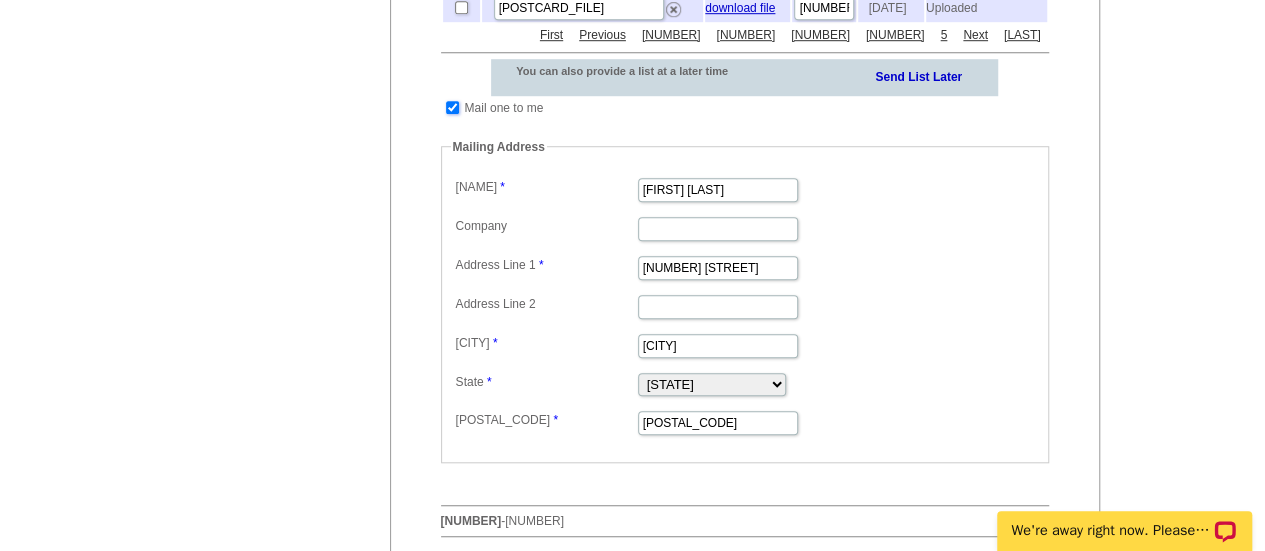 click at bounding box center [452, 107] 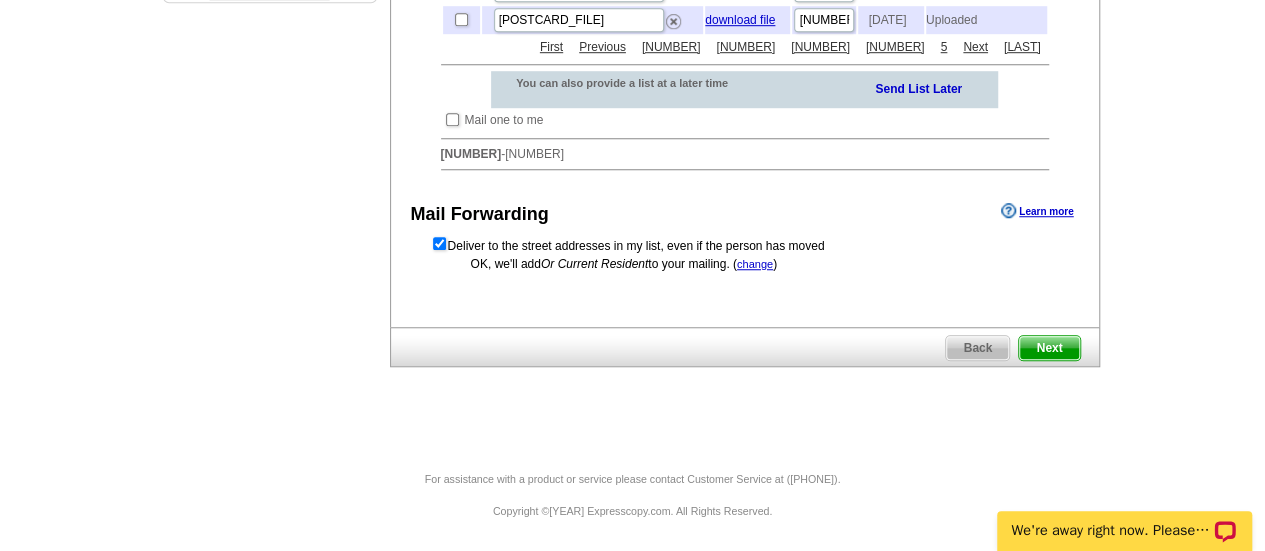 click on "Next" at bounding box center (1049, 348) 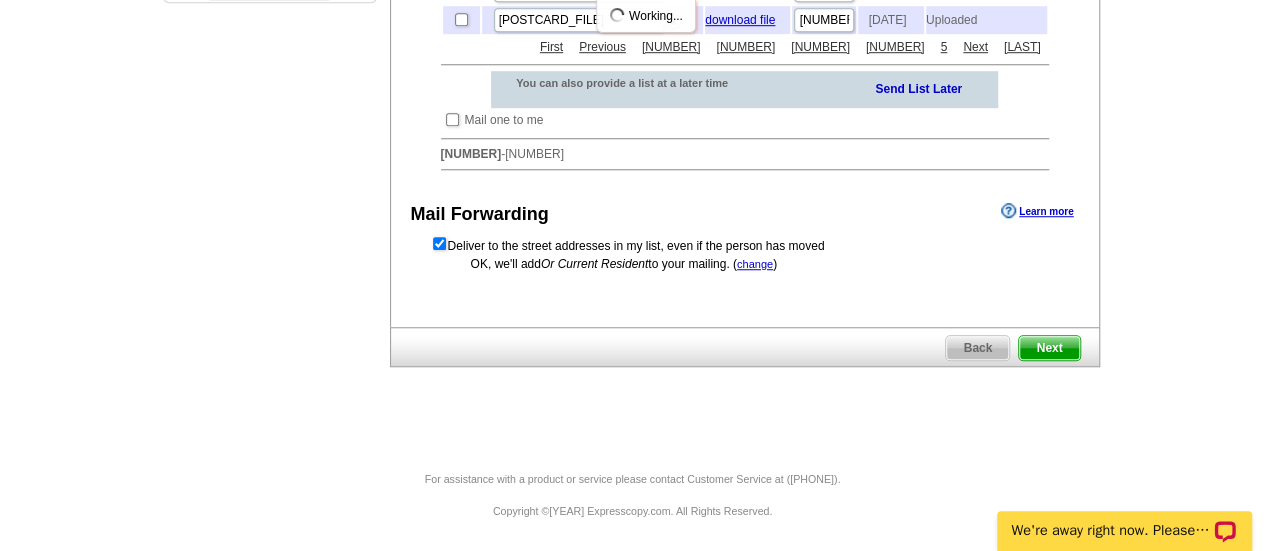 scroll, scrollTop: 0, scrollLeft: 0, axis: both 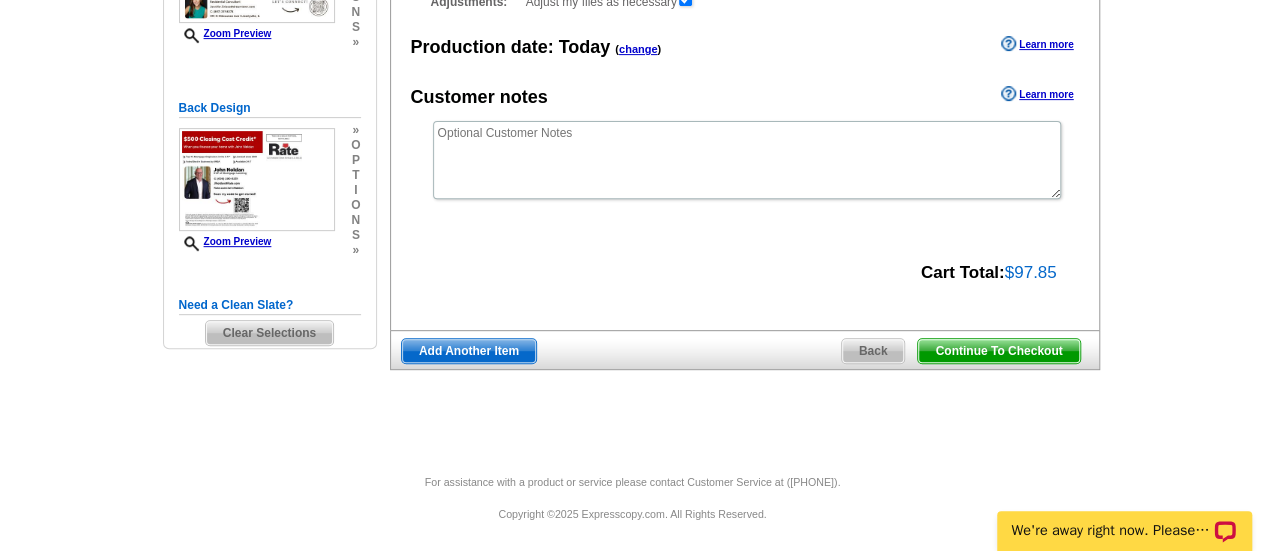 click on "Continue To Checkout" at bounding box center [998, 351] 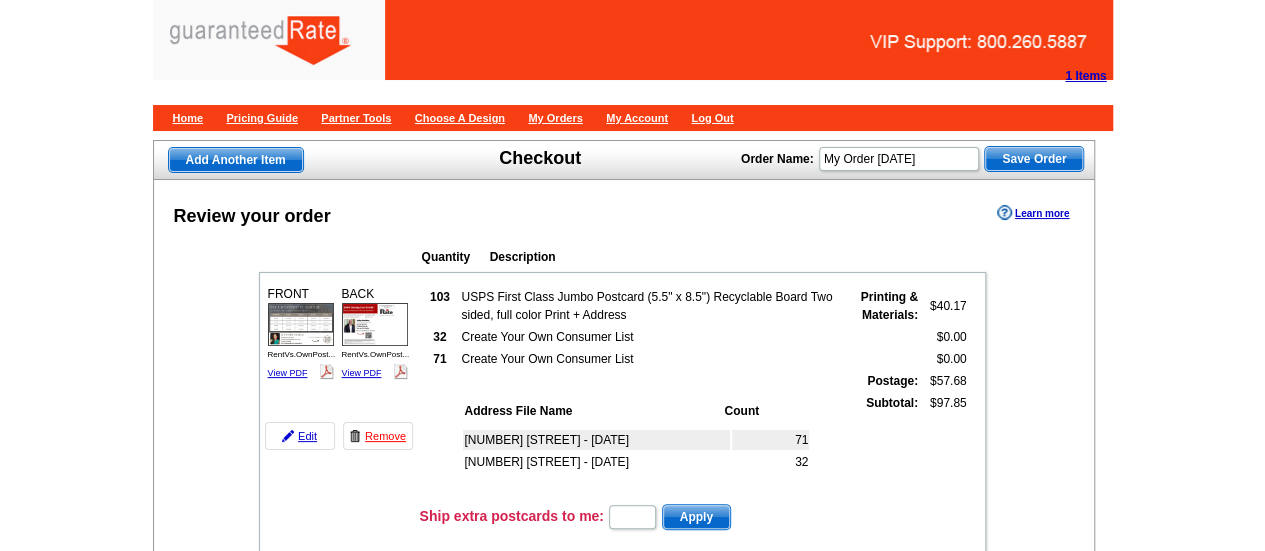 scroll, scrollTop: 474, scrollLeft: 0, axis: vertical 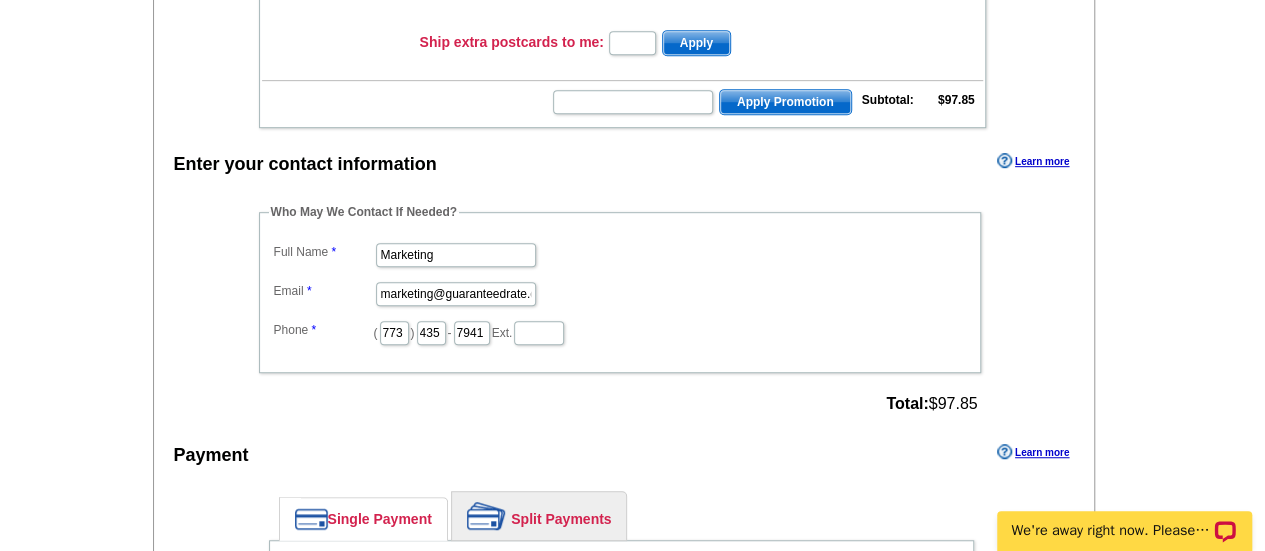 click on "Who May We Contact If Needed?
Full Name
Marketing
Email
marketing@guaranteedrate.com
Phone
( [AREA] )  [EXCHANGE]  -  [LINE]  Ext.
Total:  $97.85" at bounding box center [621, 311] 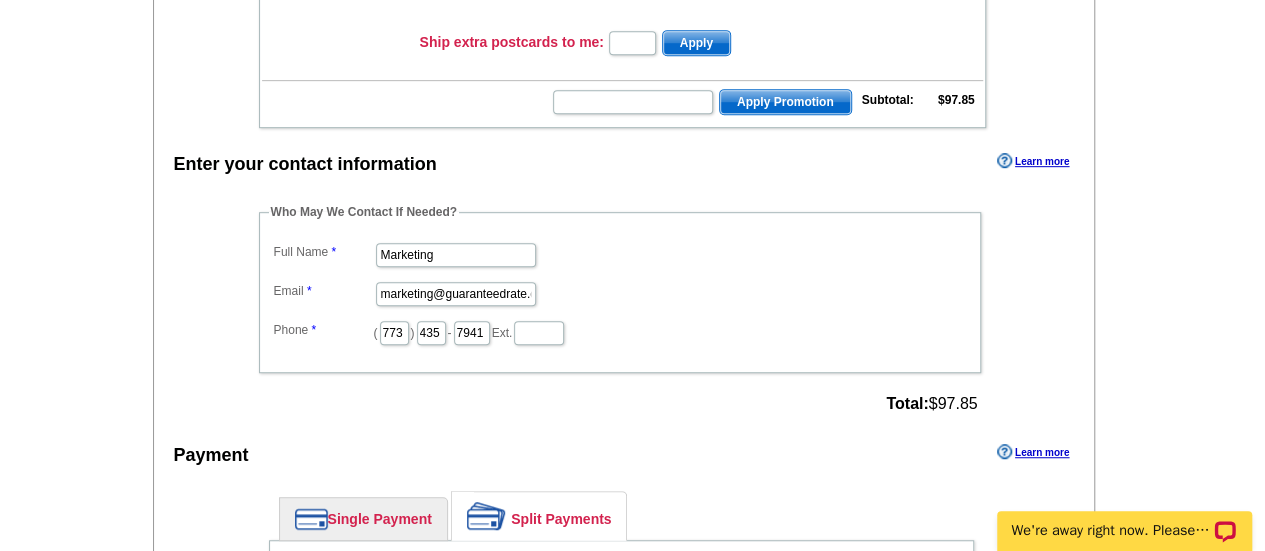 click on "Enter your contact information
Learn more
Who May We Contact If Needed?
Full Name
Marketing
Email
marketing@guaranteedrate.com
Phone
( [AREA] )  [EXCHANGE]  -  [LINE]  Ext.
Total:  $97.85
Payment
Learn more
Single Payment
Split Payments
Pay Using Your Account
Pay using your account" at bounding box center [624, 874] 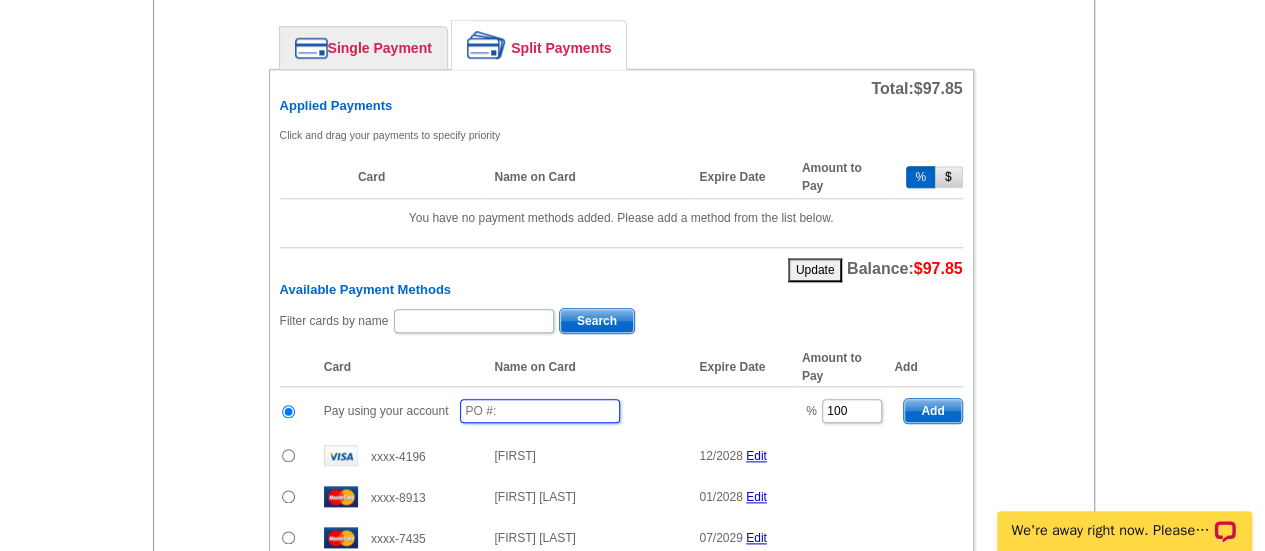 click at bounding box center [540, 411] 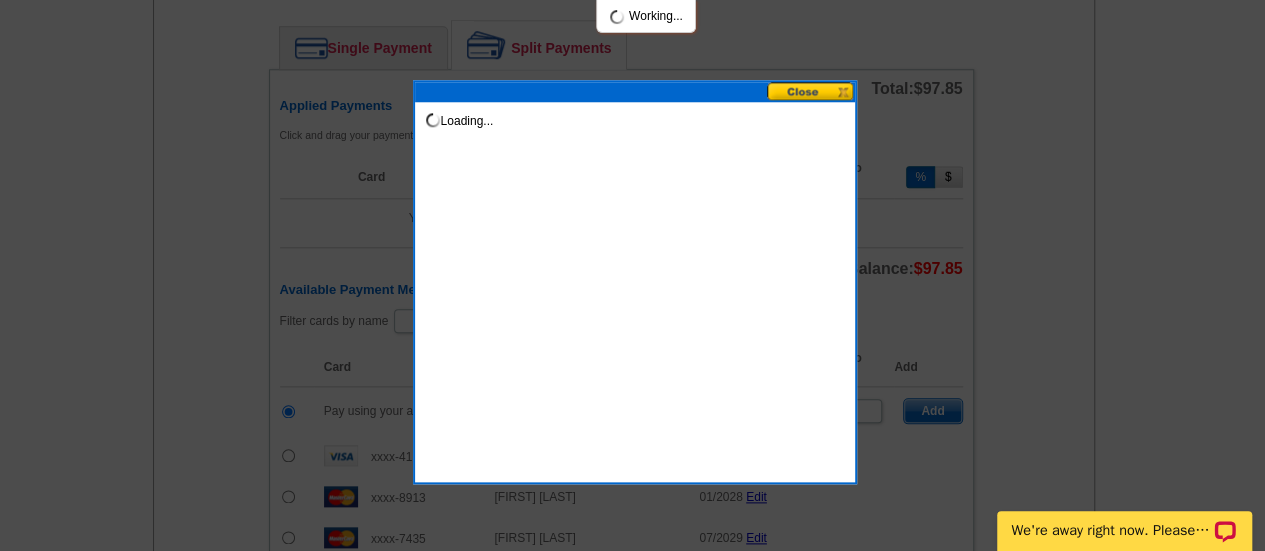 drag, startPoint x: 474, startPoint y: 401, endPoint x: 442, endPoint y: 398, distance: 32.140316 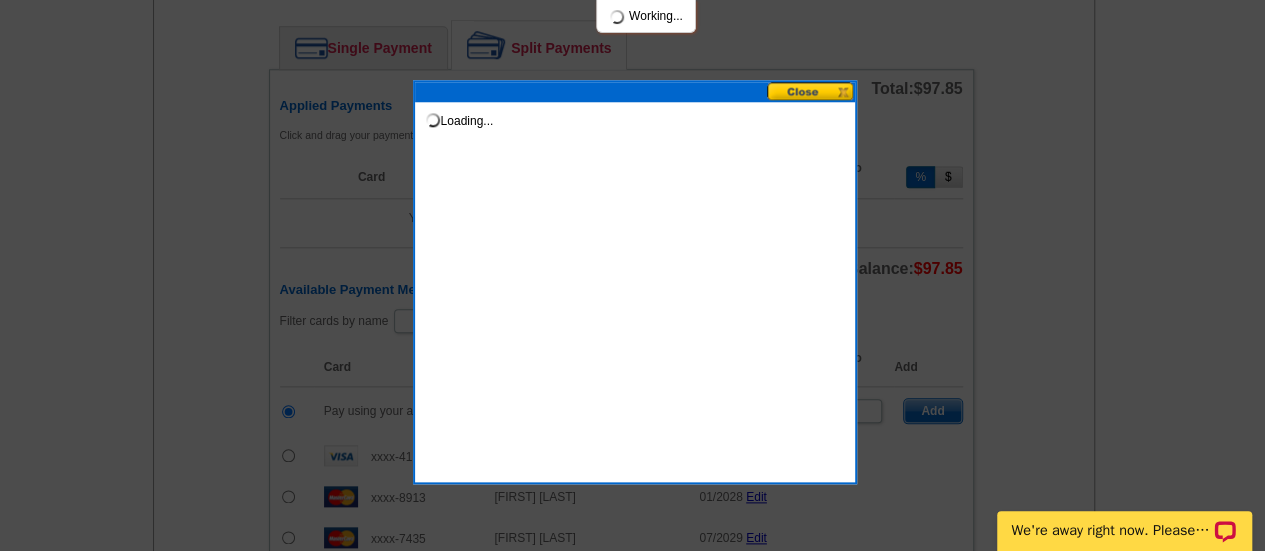 click on "1 Items
Home
Pricing Guide
Partner Tools
Choose A Design
My Orders
My Account
Log Out
Add Another Item
Checkout
Order Name:
My Order 2025-07-03
Save Order
Review your order
Learn more
Quantity
Description" at bounding box center [632, 170] 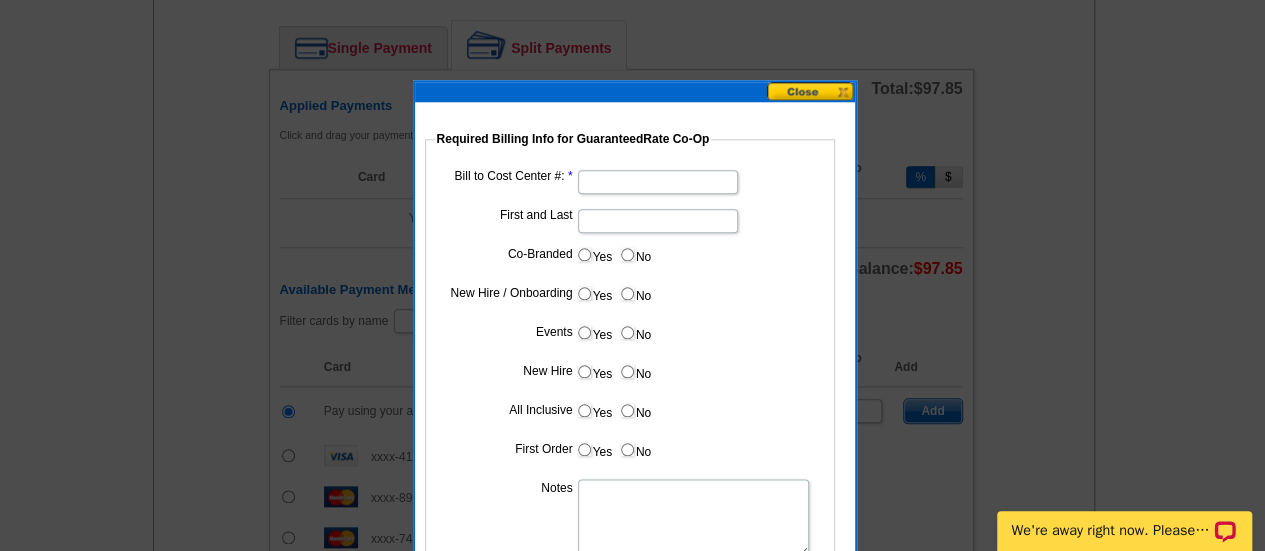 click on "Required Billing Info for GuaranteedRate Co-Op
Bill to Cost Center #:
[FIRST] [LAST]
Co-Branded
Yes    No
Cost paid by cobrand
n/a
New Hire / Onboarding
Yes    No
Events
Yes    No
New Hire
Yes    No
All Inclusive
Yes    No
First Order
Yes    No
Notes
Submit" at bounding box center [635, 367] 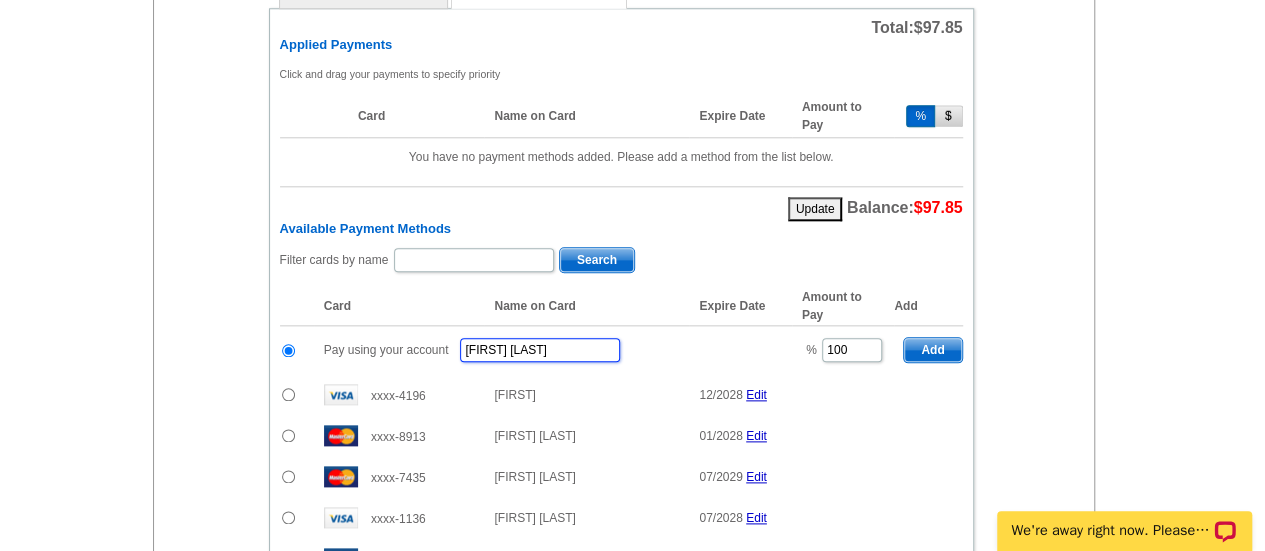 scroll, scrollTop: 1003, scrollLeft: 0, axis: vertical 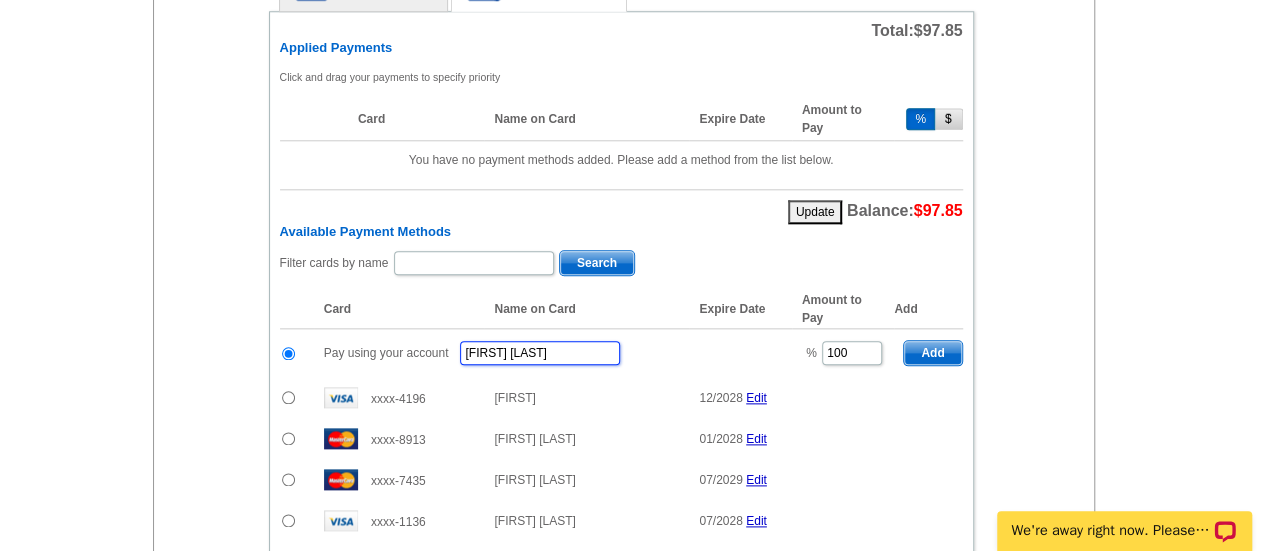 click on "[FIRST] [LAST]" at bounding box center (540, 353) 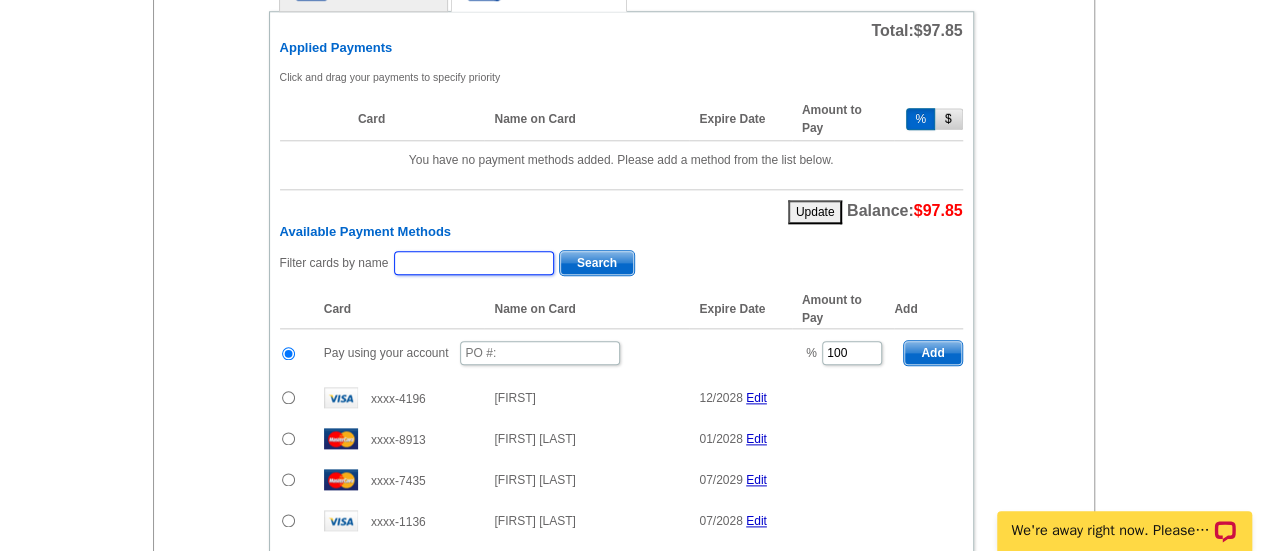 click at bounding box center [474, 263] 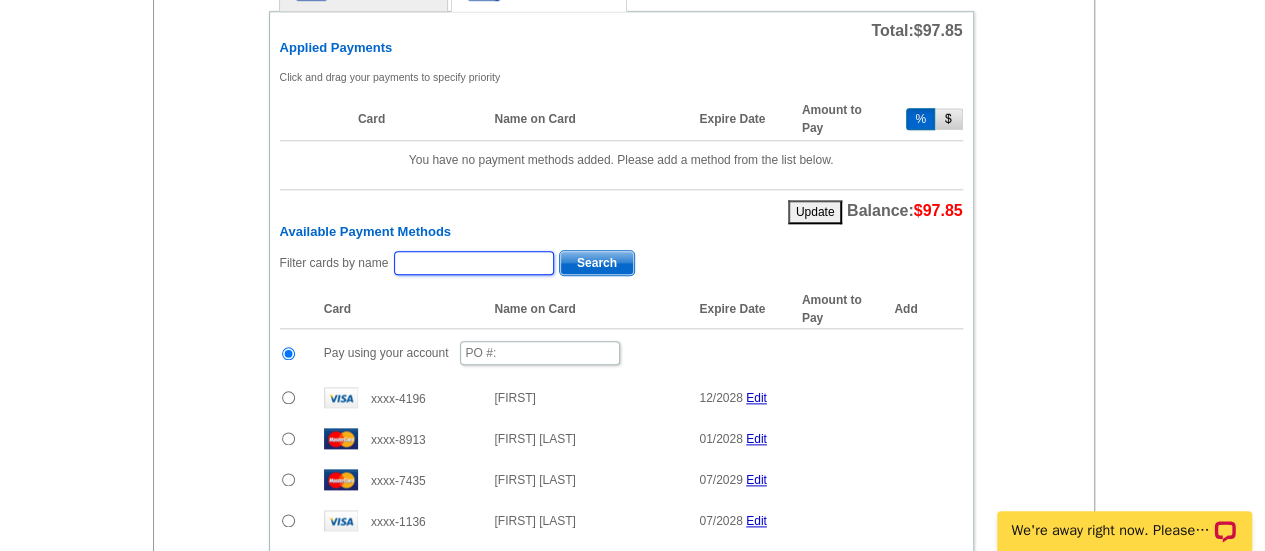 paste on "[FIRST] [LAST]" 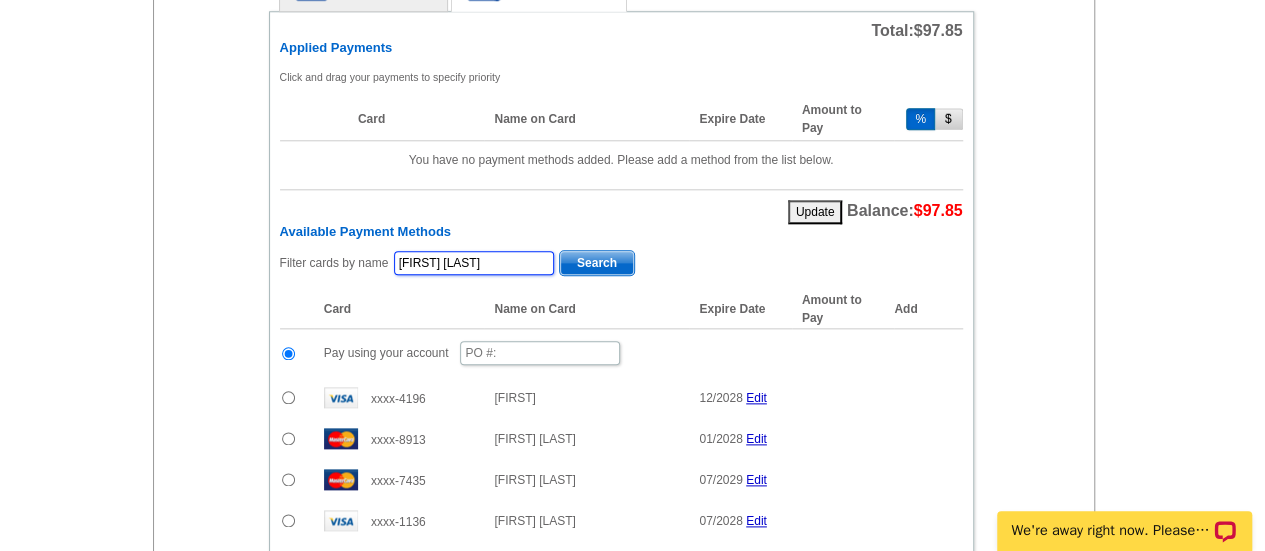 drag, startPoint x: 406, startPoint y: 258, endPoint x: 365, endPoint y: 250, distance: 41.773197 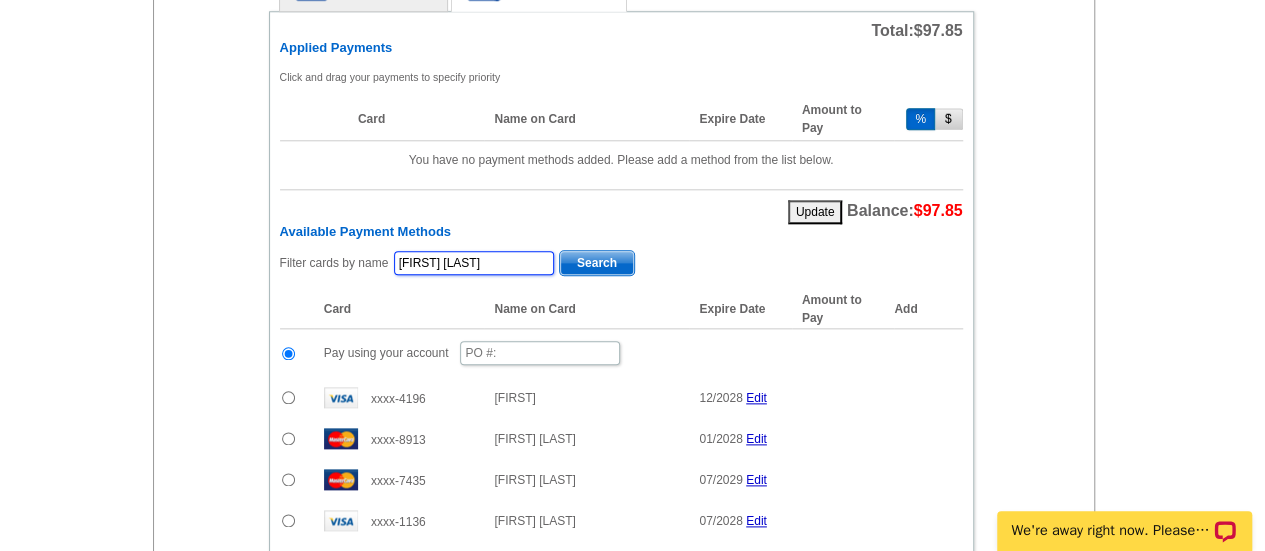 type on "[FIRST] [LAST]" 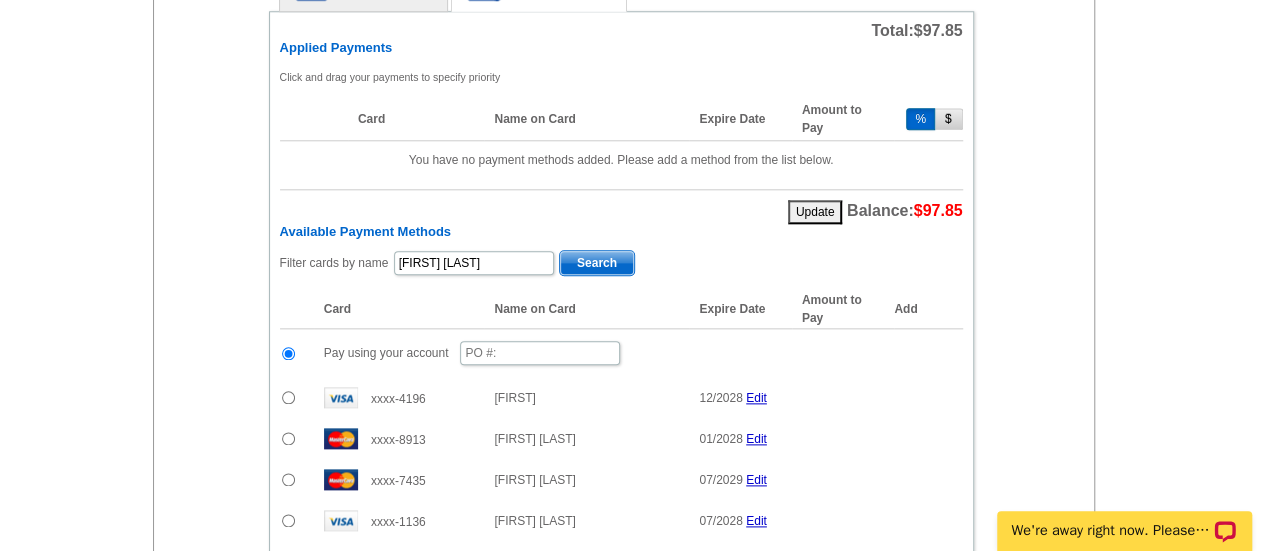 click on "Search" at bounding box center (597, 263) 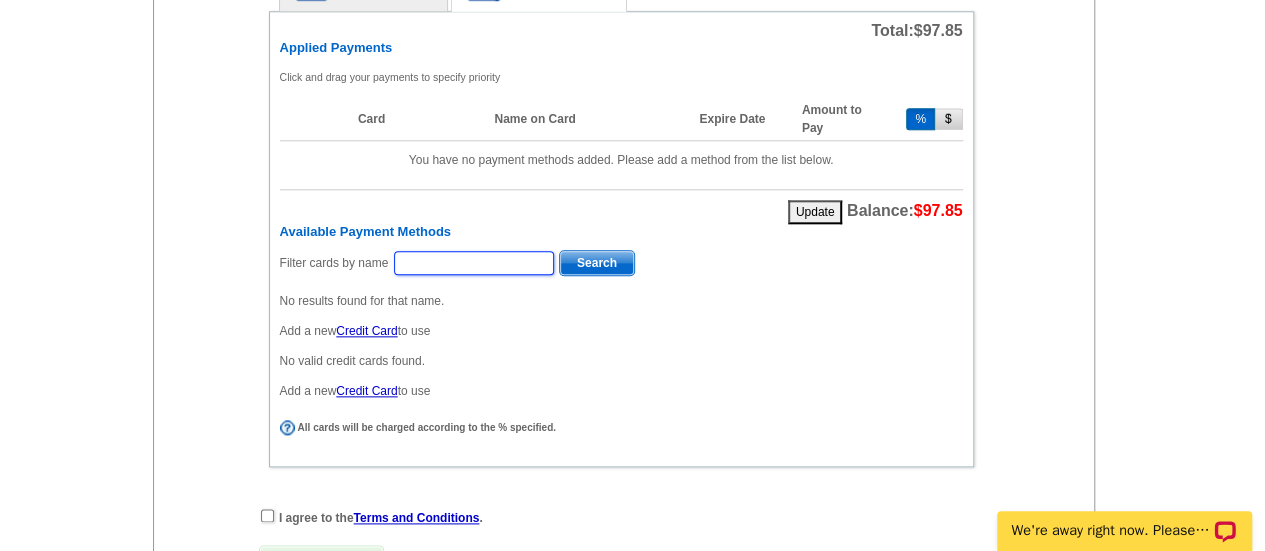 click at bounding box center [474, 263] 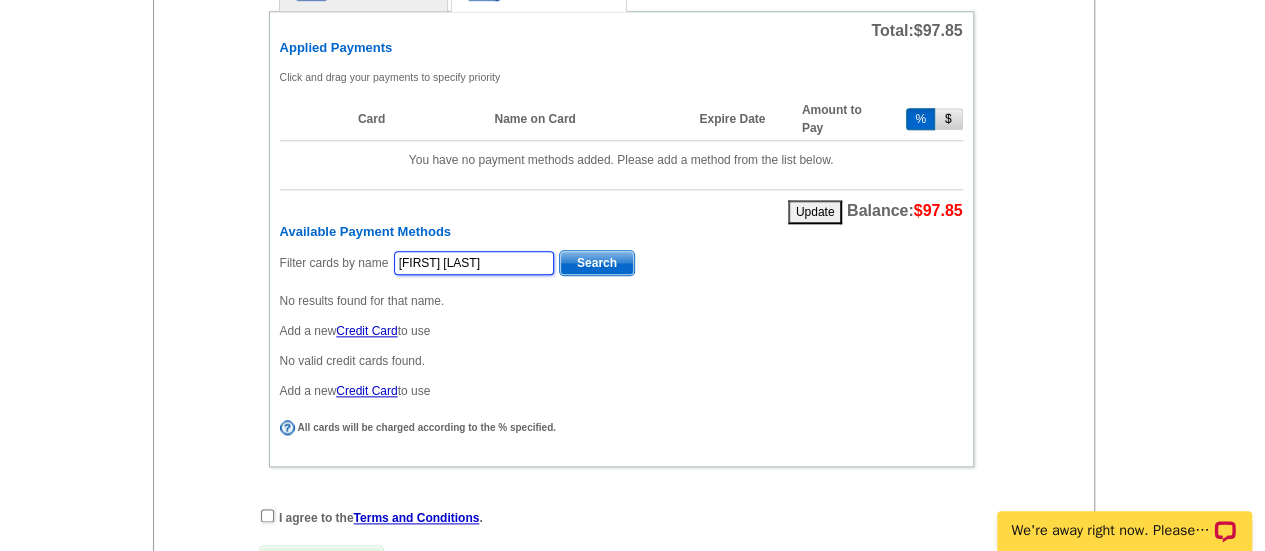click on "[FIRST] [LAST]" at bounding box center [474, 263] 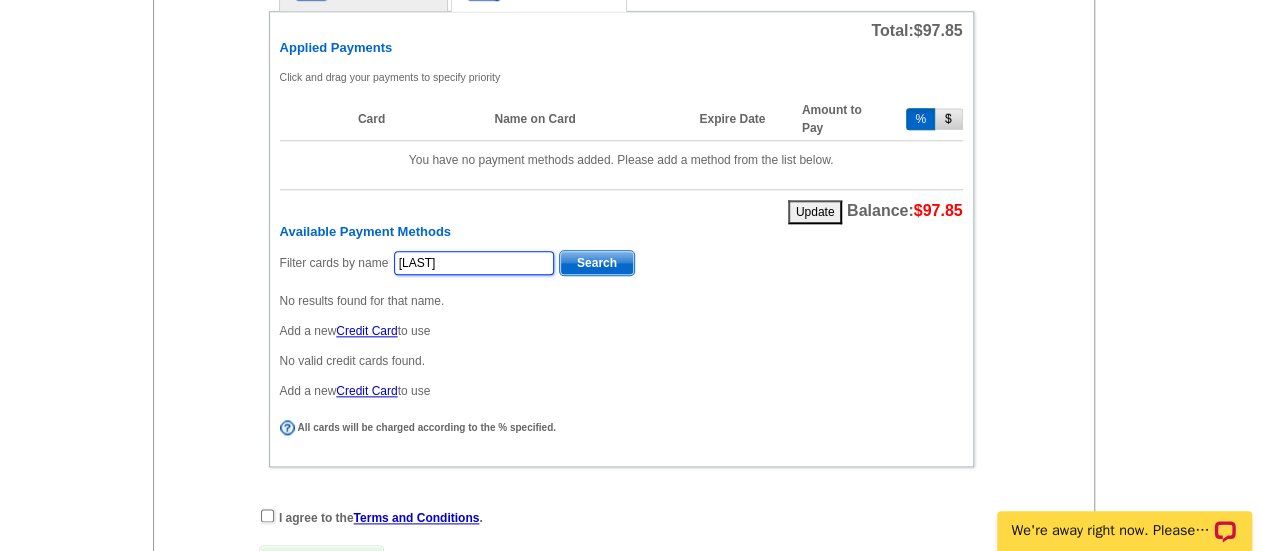 type on "[LAST]" 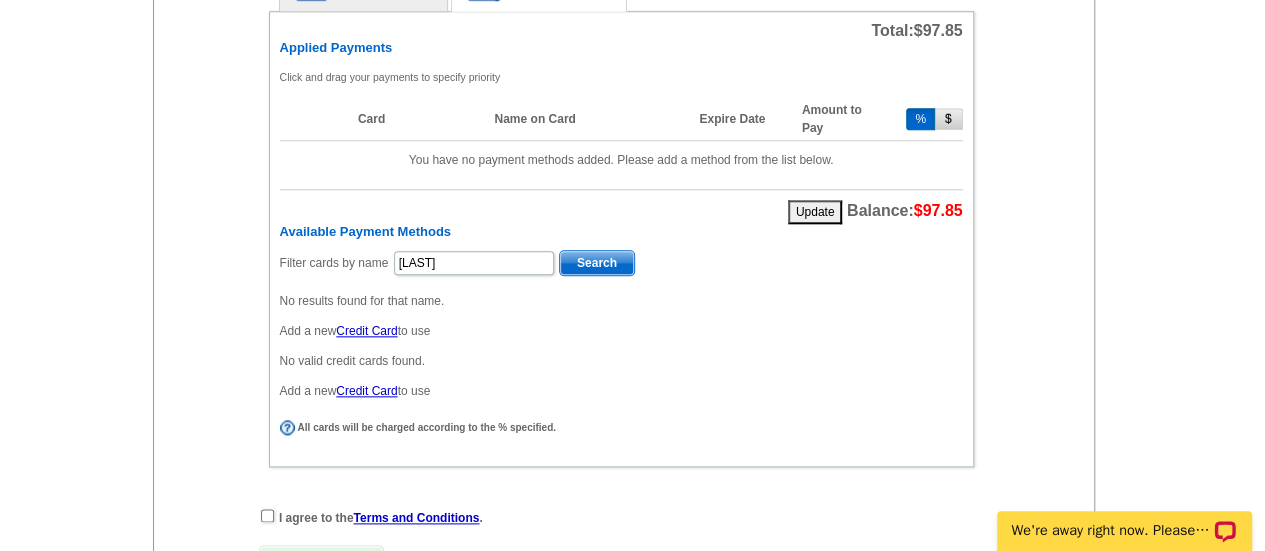 click on "Search" at bounding box center (597, 263) 